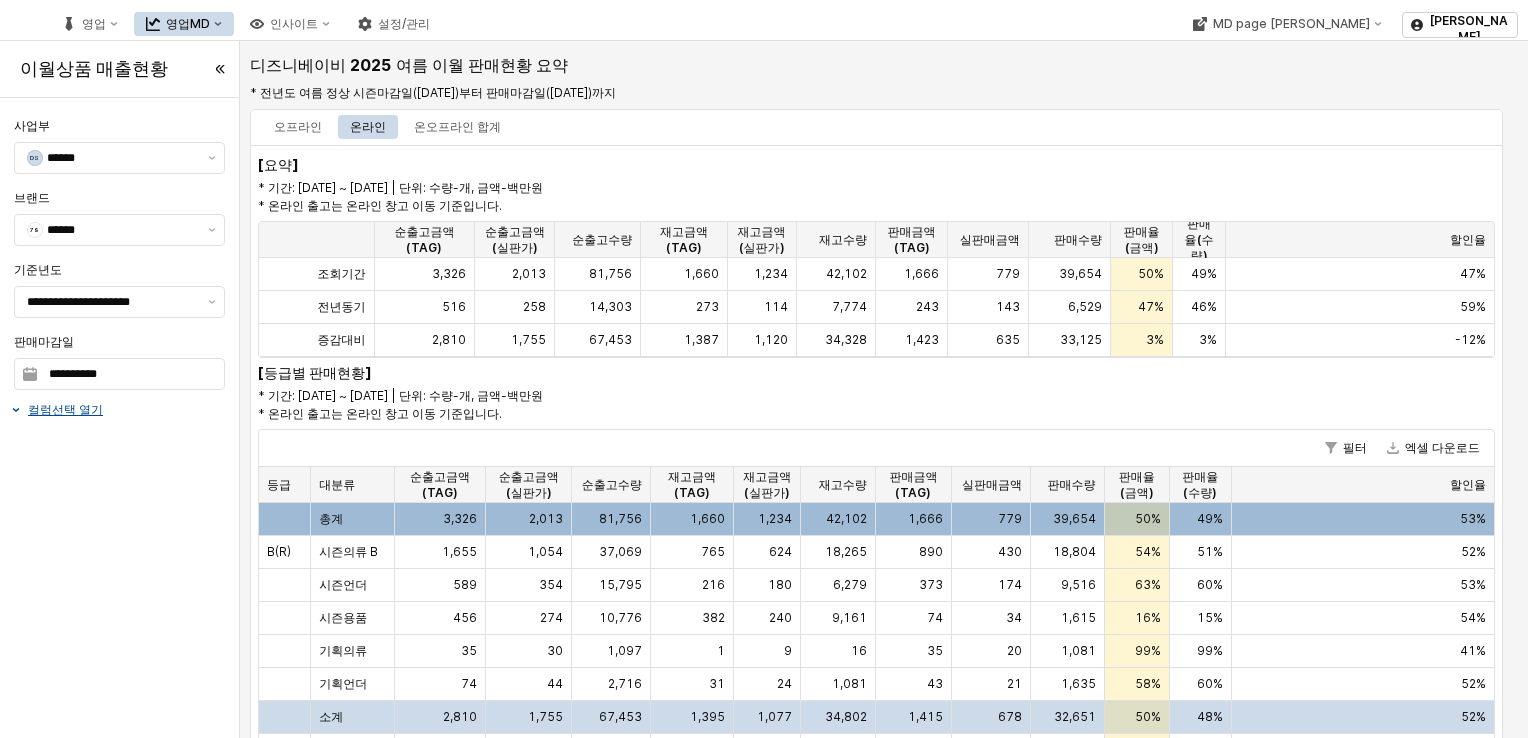 scroll, scrollTop: 0, scrollLeft: 0, axis: both 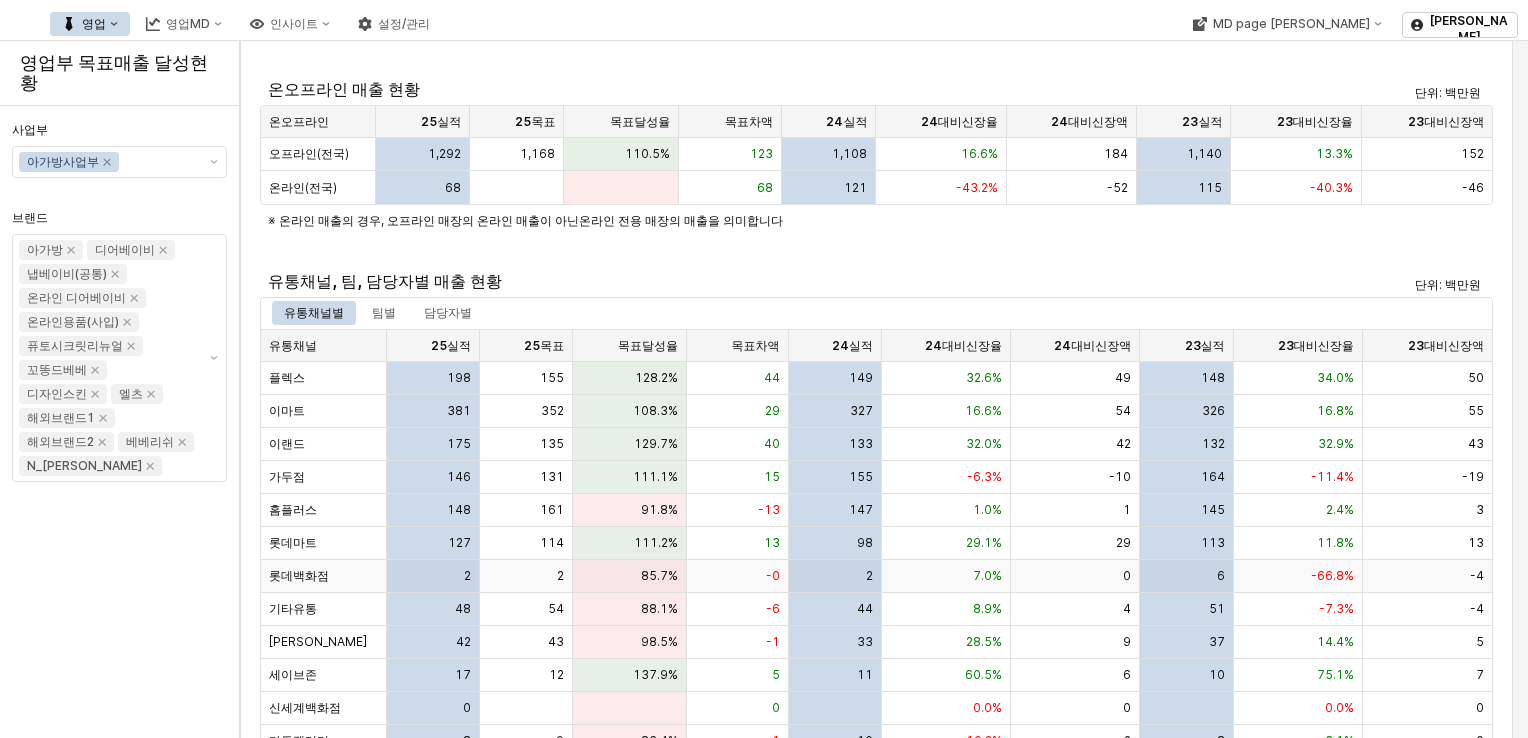 click on "롯데백화점" at bounding box center [299, 576] 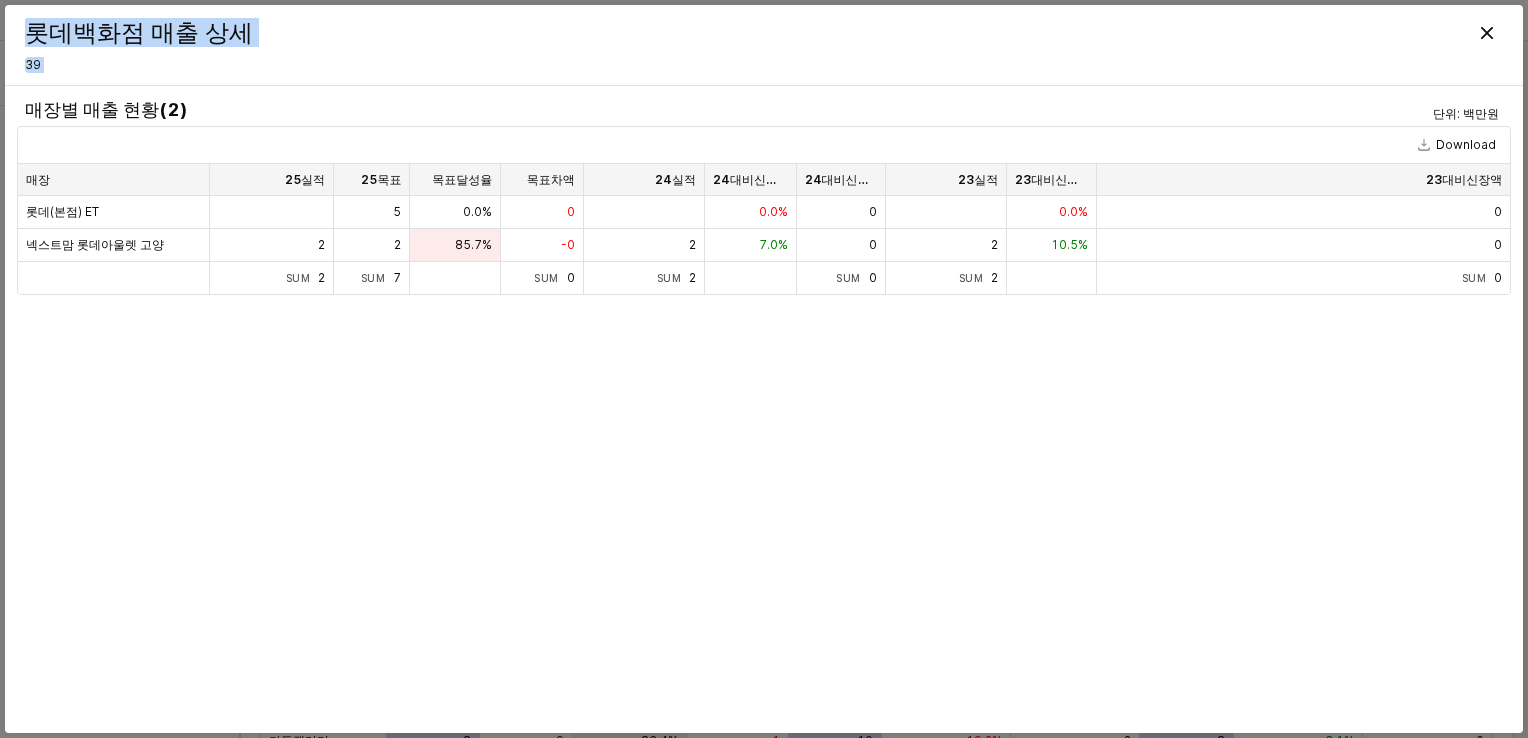 drag, startPoint x: 466, startPoint y: 358, endPoint x: 1054, endPoint y: 69, distance: 655.18317 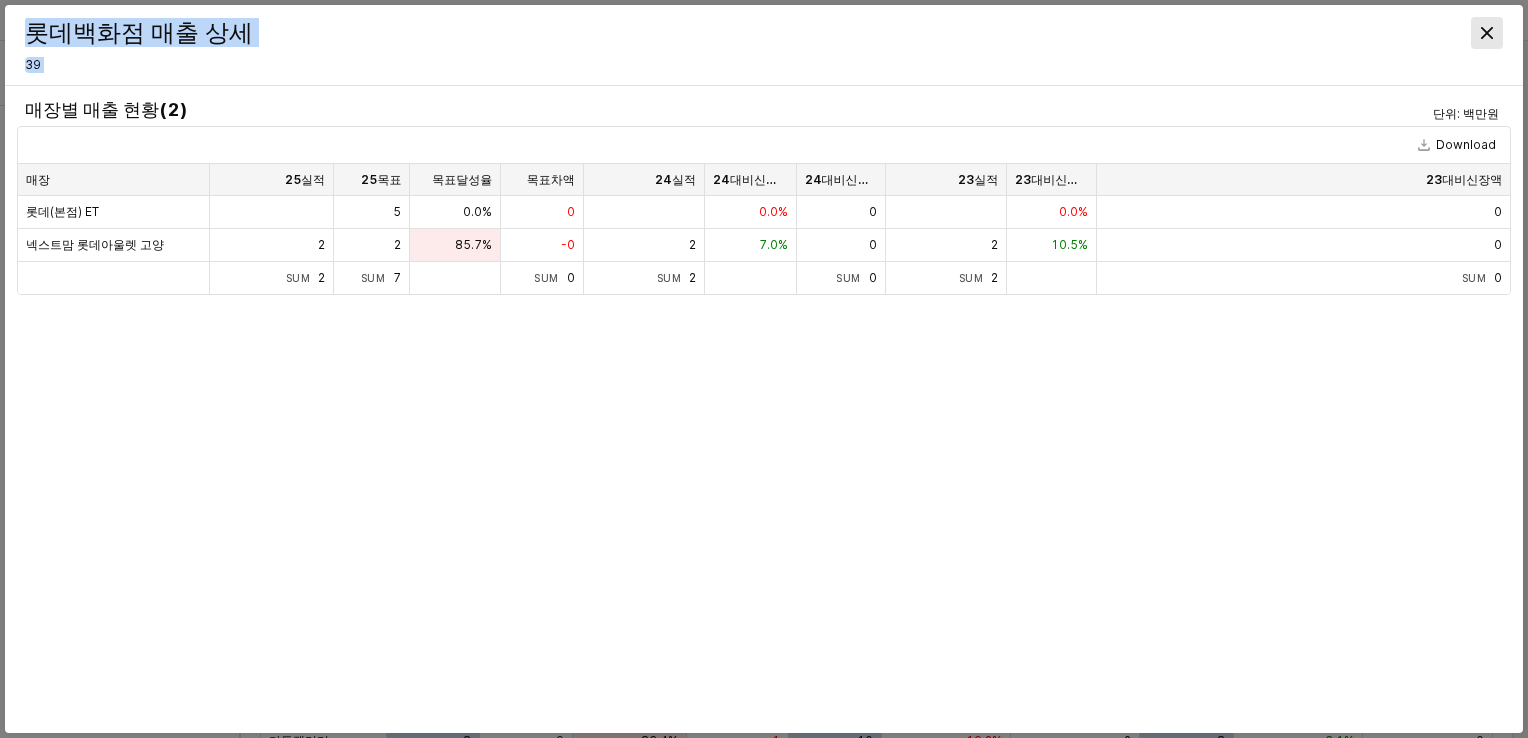 click at bounding box center [1487, 33] 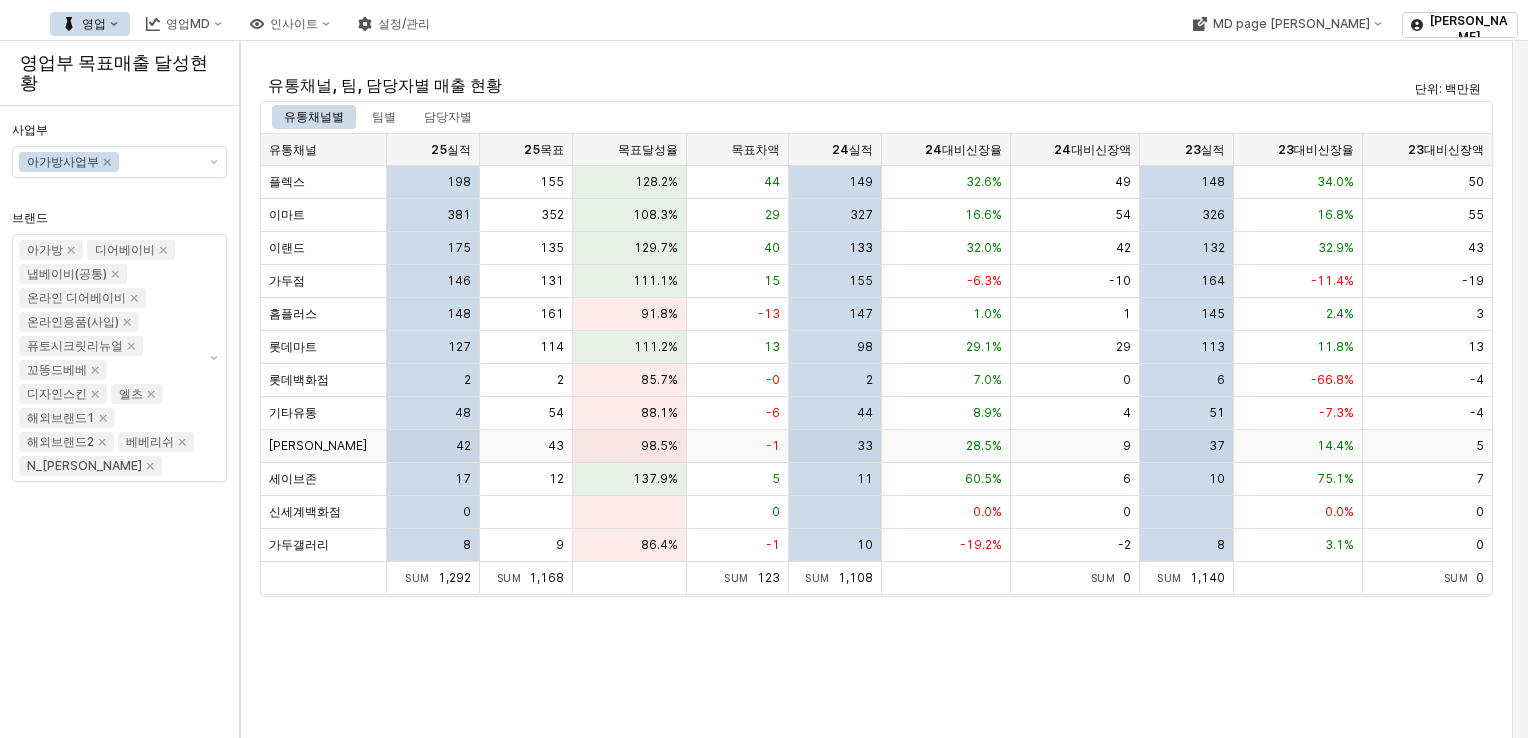 scroll, scrollTop: 400, scrollLeft: 0, axis: vertical 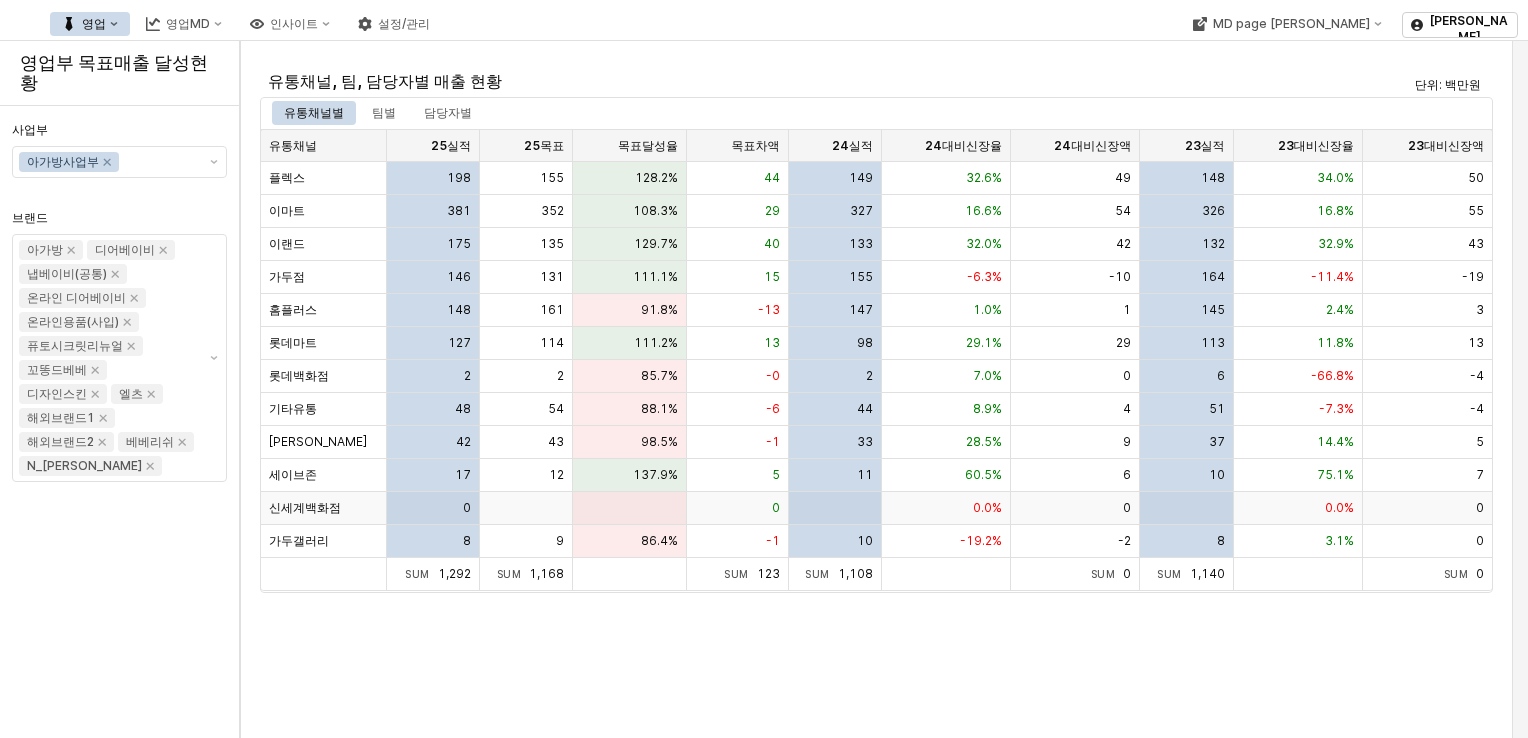 click on "신세계백화점" at bounding box center (305, 508) 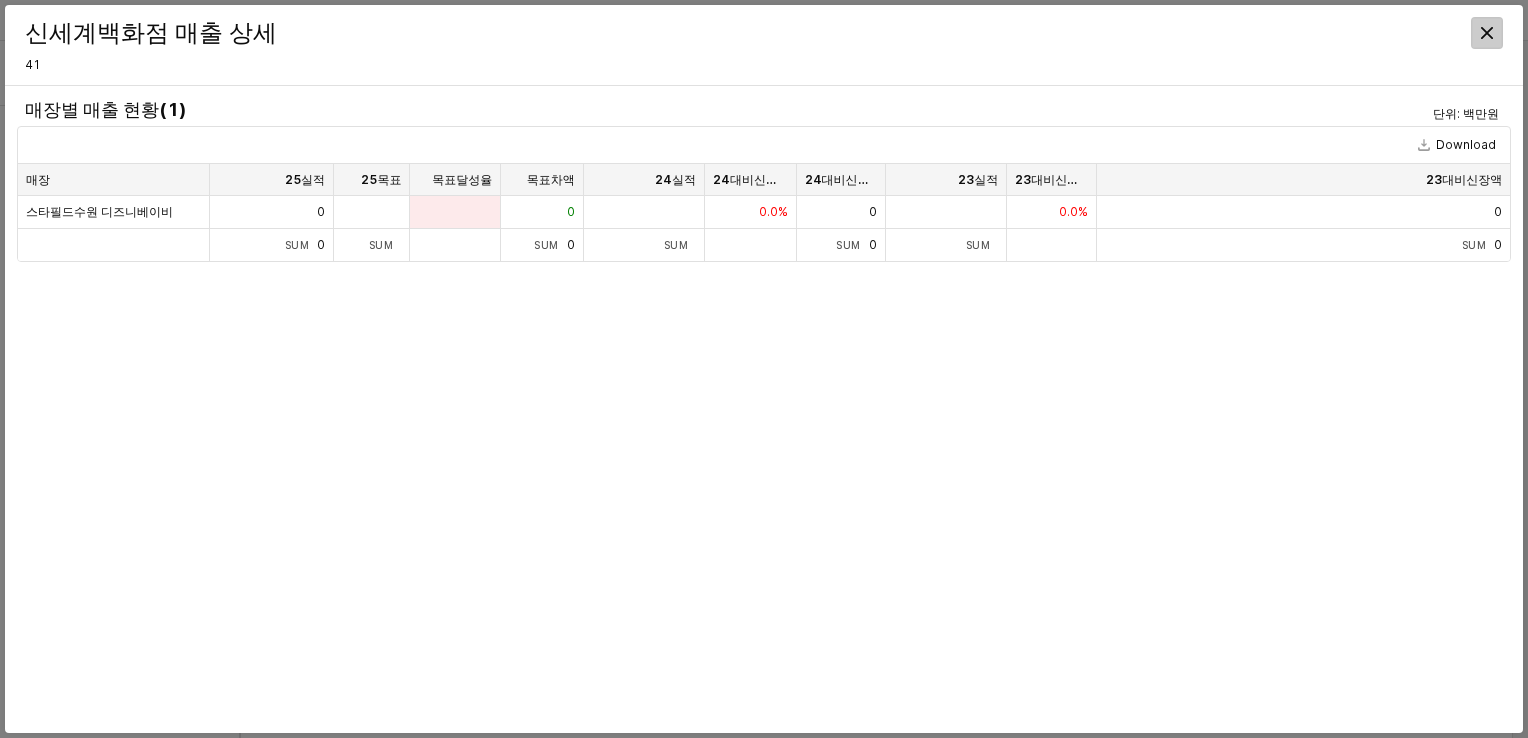 click 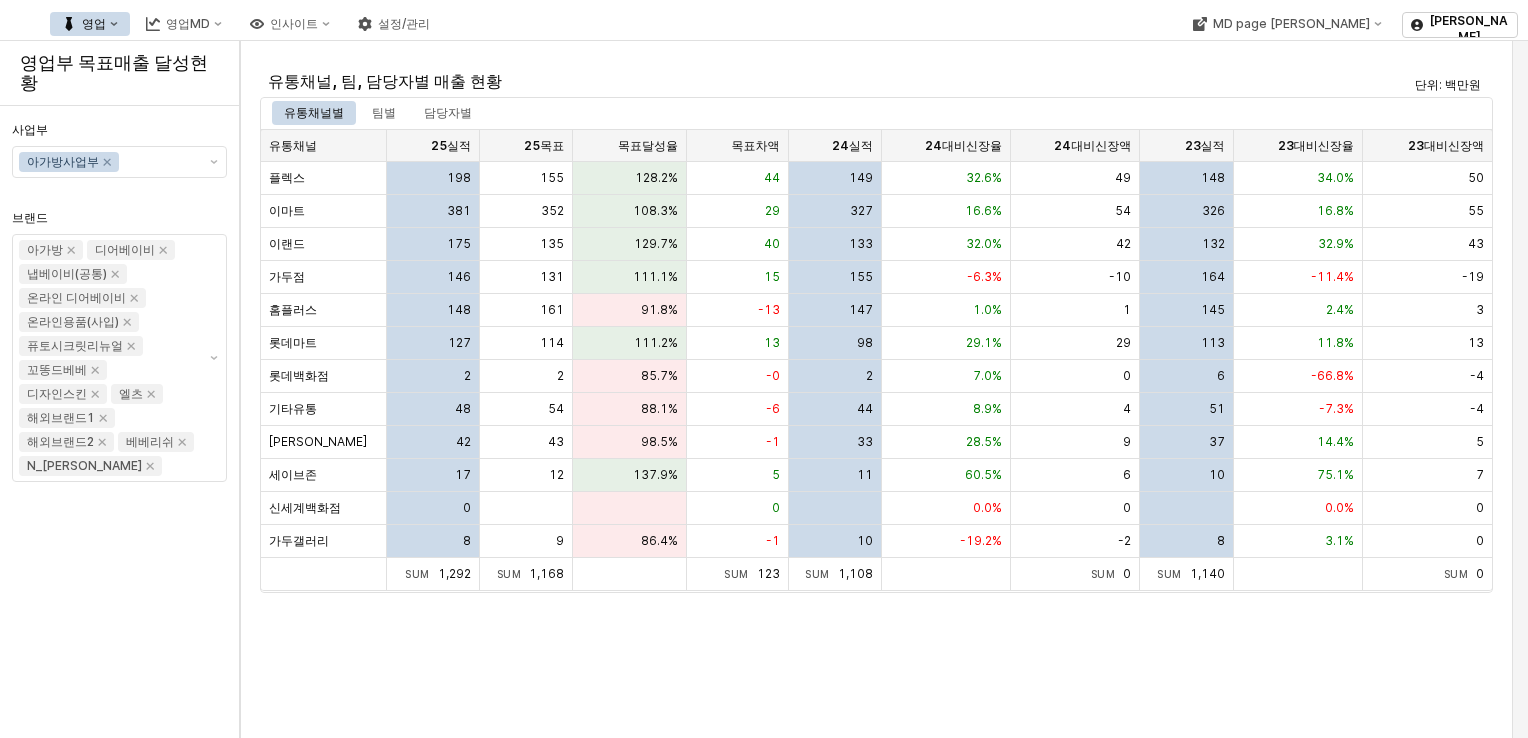 click on "1월 2월 3월 4월 5월 6월 7월 8월 9월 10월 11월 12월 사업부별 매출 현황 단위: 백만원 사업부 사업부 25실적 25실적 25목표 25목표 목표달성율 목표달성율 목표차액 목표차액 24실적 24실적 24대비신장율 24대비신장율 24대비신장액 24대비신장액 23실적 23실적 23대비신장율 23대비신장율 23대비신장액 23대비신장액 아가방사업부 1,292 1,168 110.5% 123 1,108 16.6% 184 1,140 13.3% 152 온오프라인 매출 현황 단위: 백만원 온오프라인 온오프라인 25실적 25실적 25목표 25목표 목표달성율 목표달성율 목표차액 목표차액 24실적 24실적 24대비신장율 24대비신장율 24대비신장액 24대비신장액 23실적 23실적 23대비신장율 23대비신장율 23대비신장액 23대비신장액 오프라인(전국) 1,292 1,168 110.5% 123 1,108 16.6% 184 1,140 13.3% 152 온라인(전국) 68 68 121 -43.2% -52 115 -40.3% -46 온라인 전용 매장의 매출 을 의미합니다 팀별 198" at bounding box center (876, 1189) 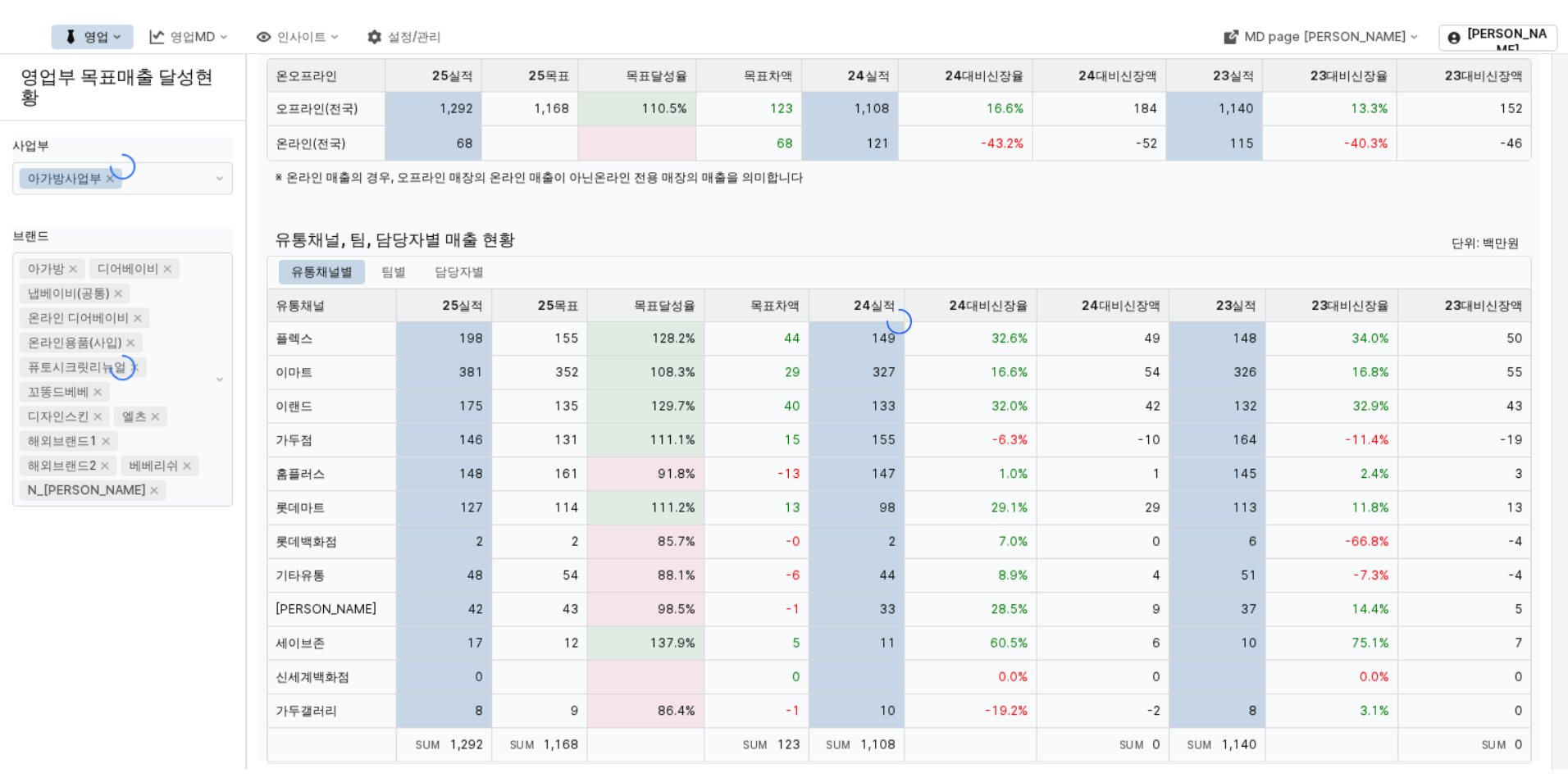 scroll, scrollTop: 0, scrollLeft: 0, axis: both 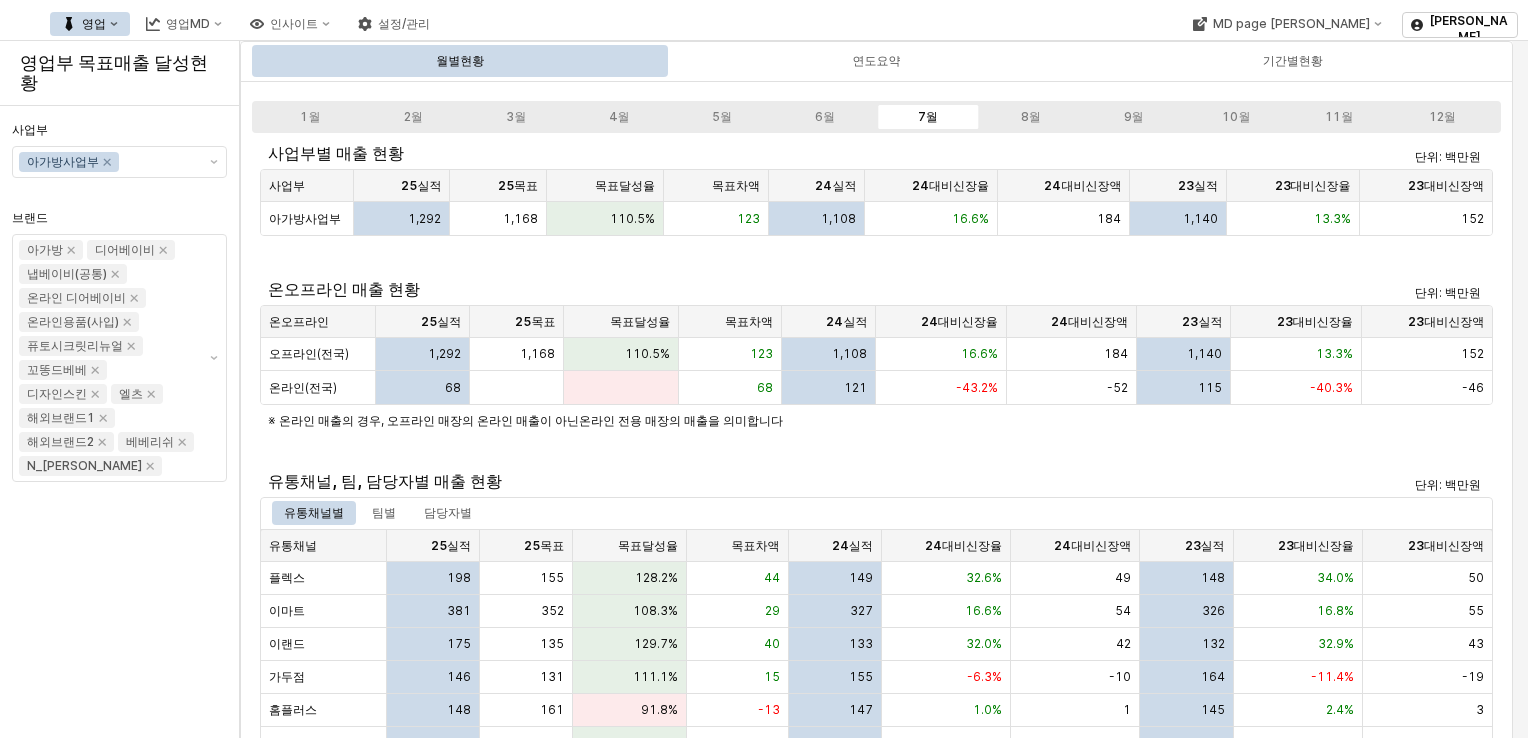 click on "사업부 아가방사업부 브랜드 아가방 디어베이비 냅베이비(공통) 온라인 디어베이비 온라인용품(사입) 퓨토시크릿리뉴얼 꼬똥드베베 디자인스킨 엘츠 해외브랜드1 해외브랜드2 베베리쉬 N_이야이야오" at bounding box center (119, 422) 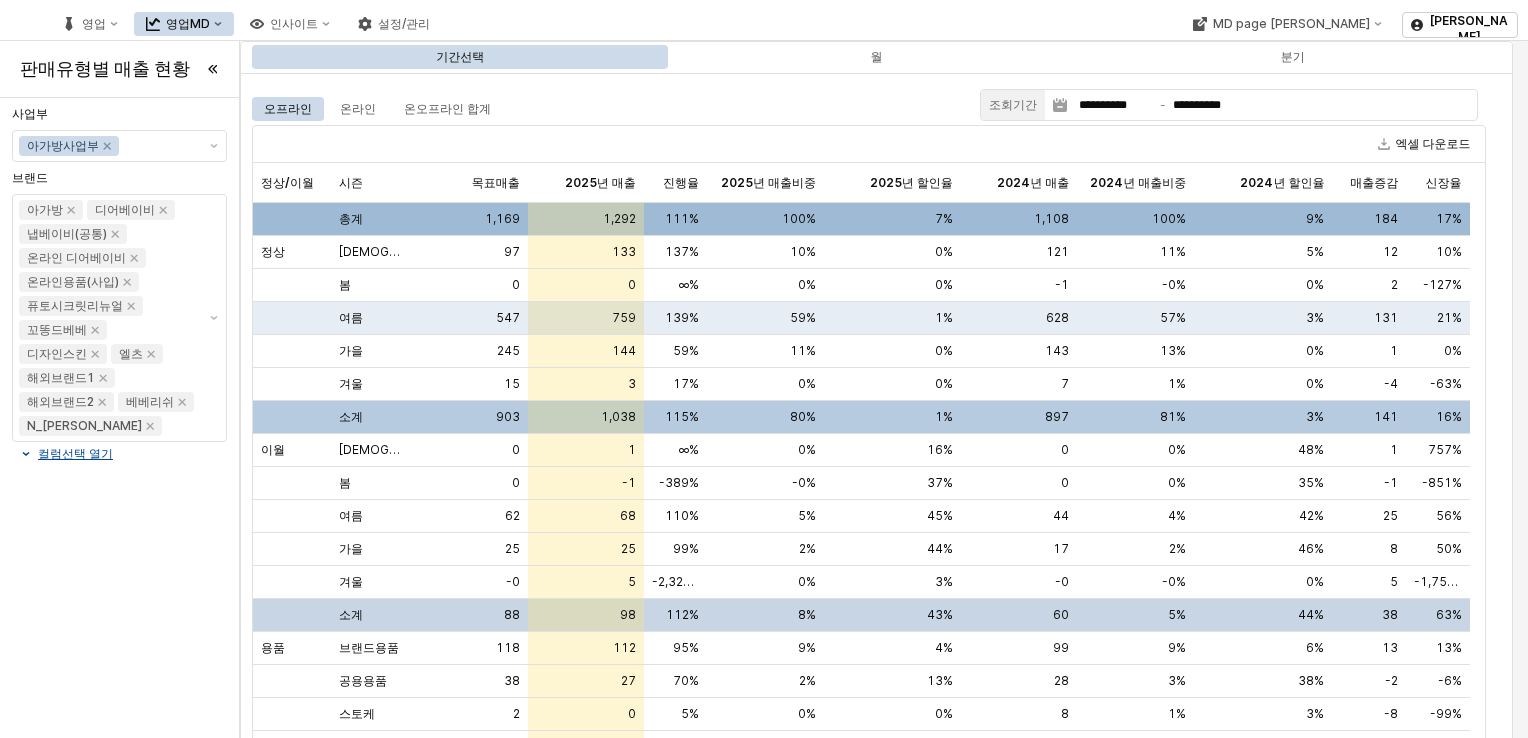 scroll, scrollTop: 0, scrollLeft: 0, axis: both 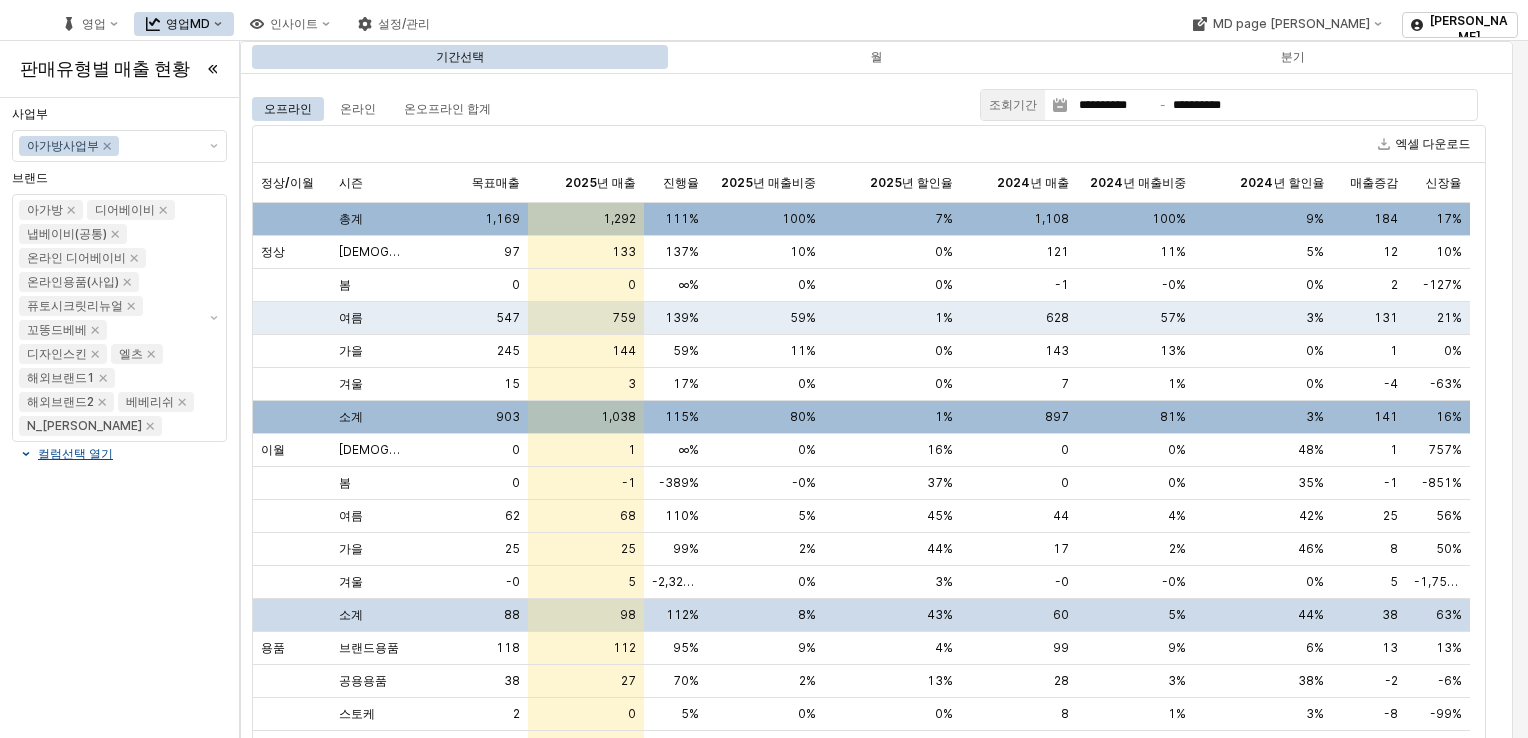 click on "141" at bounding box center (1369, 417) 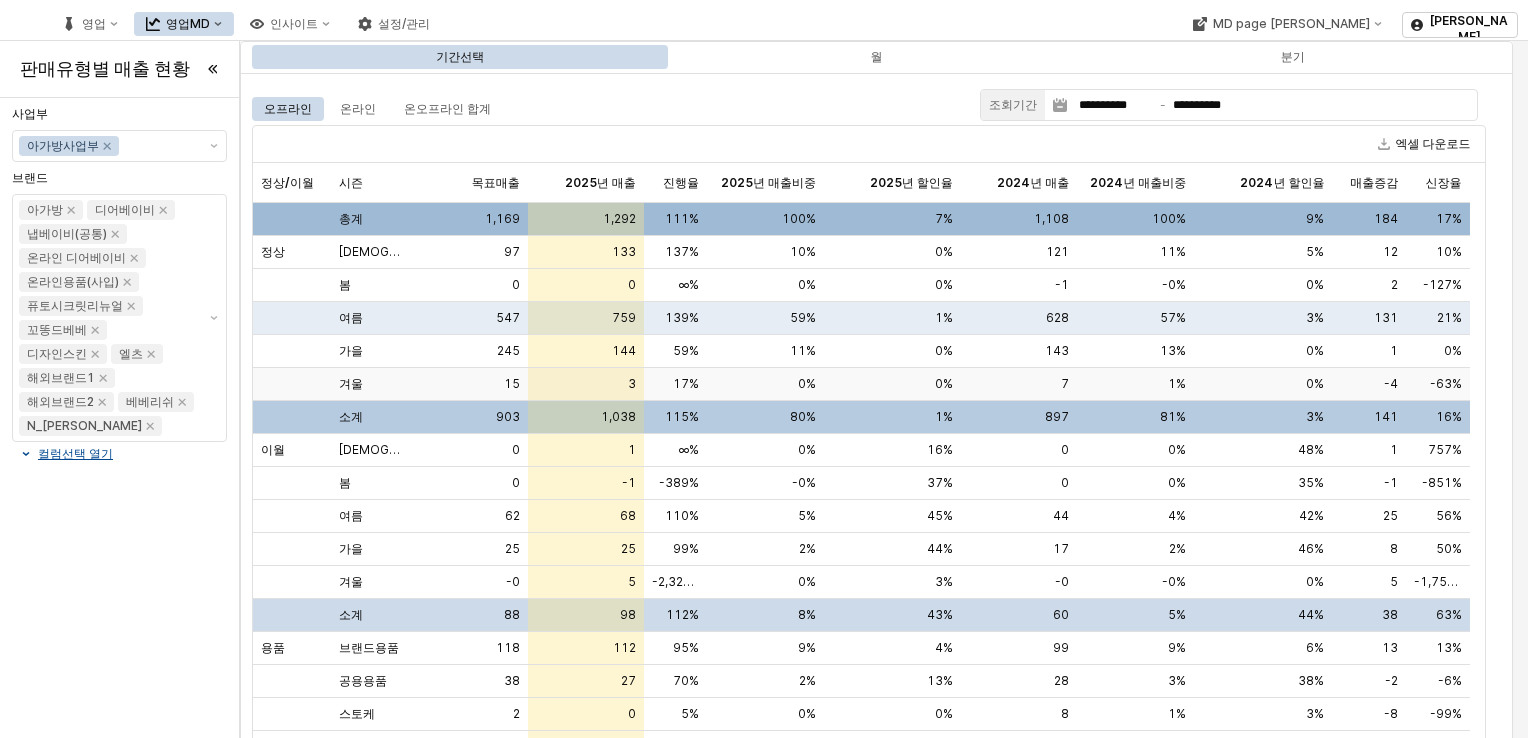 scroll, scrollTop: 41, scrollLeft: 0, axis: vertical 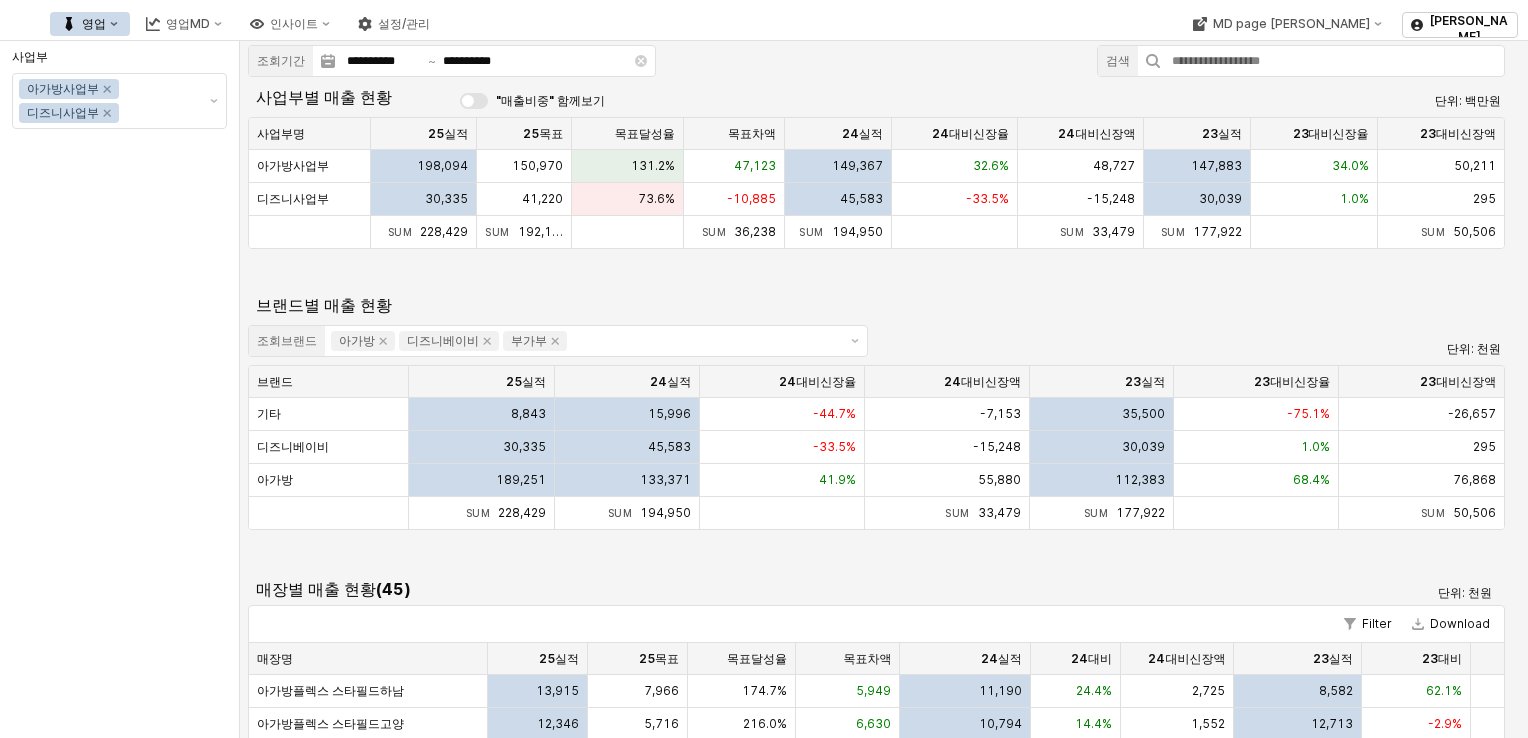 click on "**********" at bounding box center (884, 693) 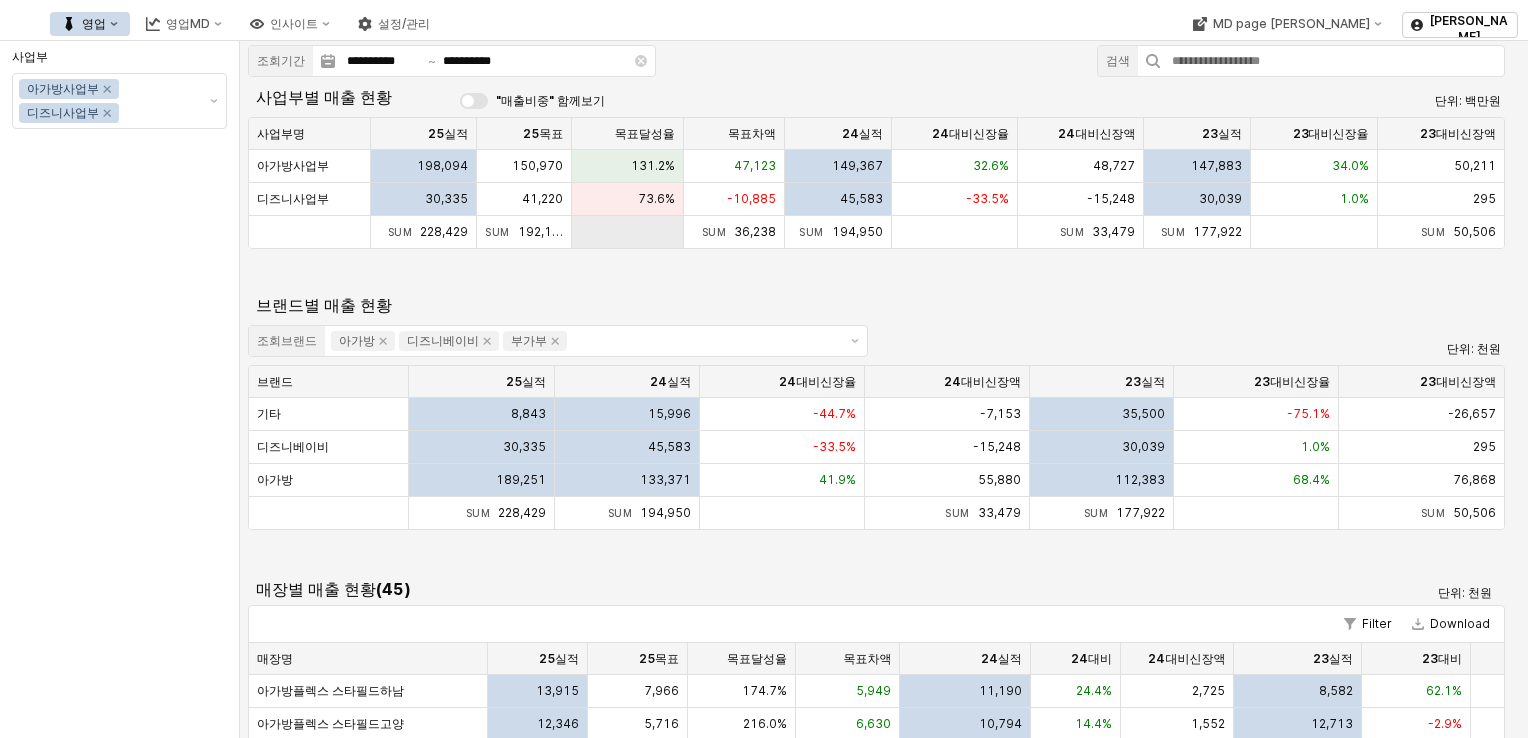 click at bounding box center (628, 232) 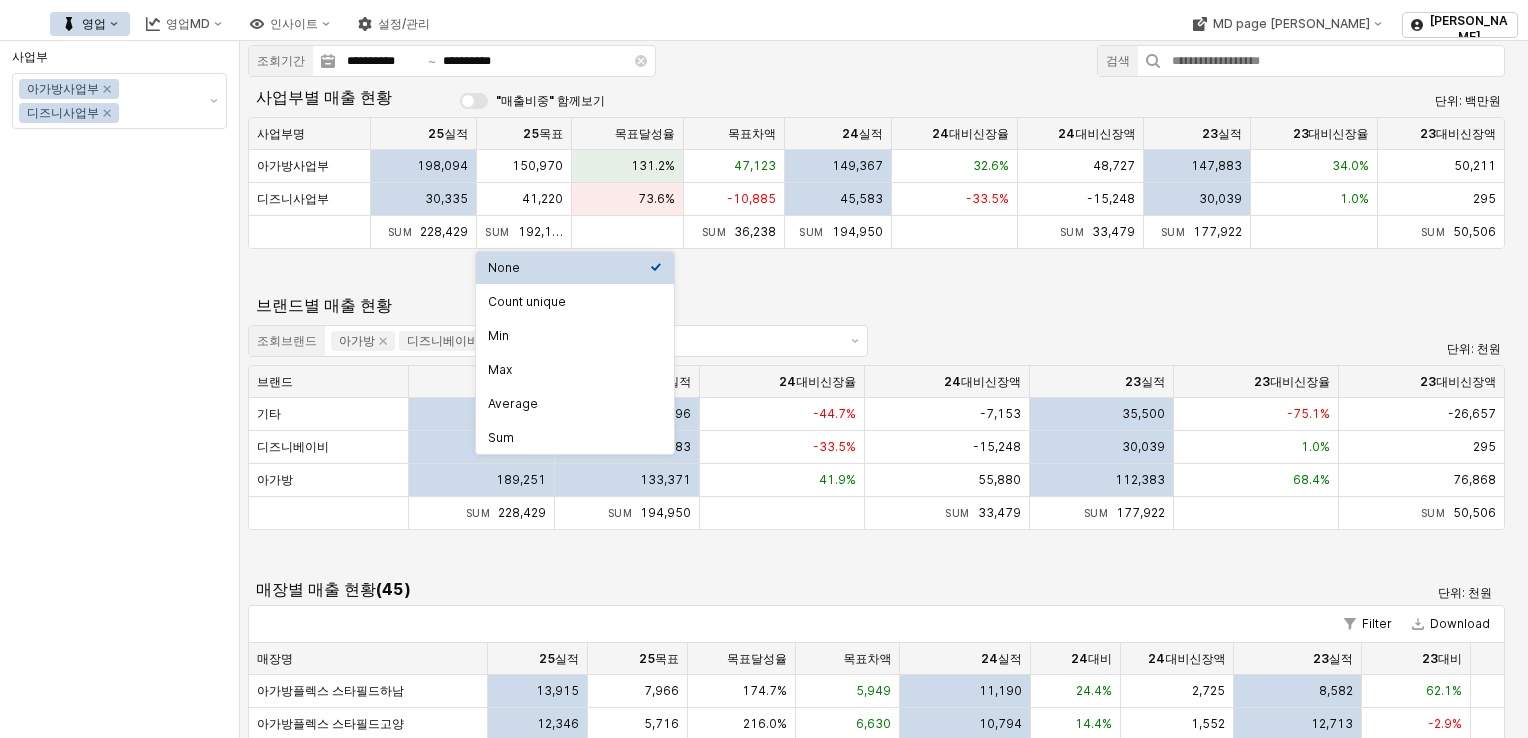 click on "브랜드별 매출 현황" at bounding box center (717, 305) 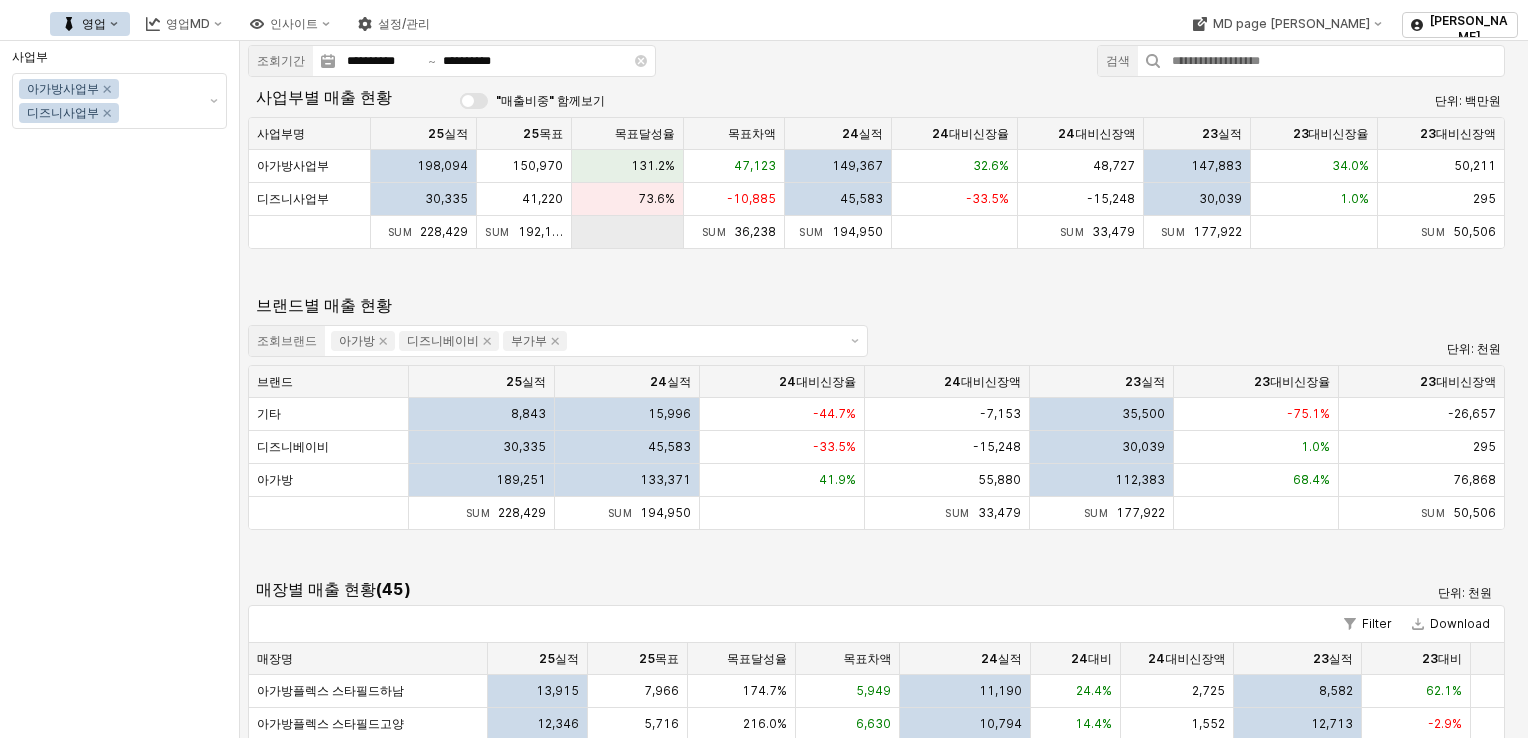 click at bounding box center [628, 232] 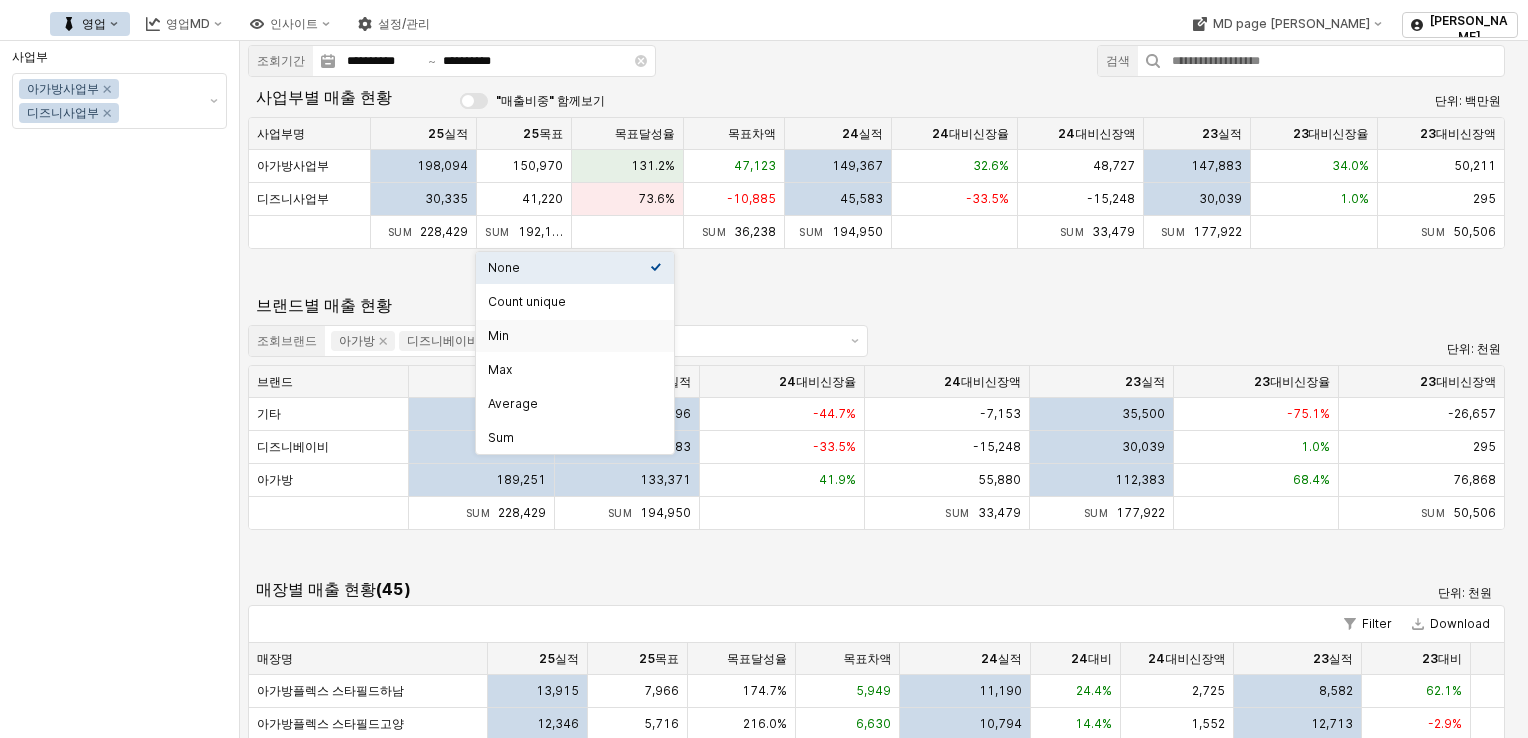 click on "브랜드별 매출 현황" at bounding box center (717, 305) 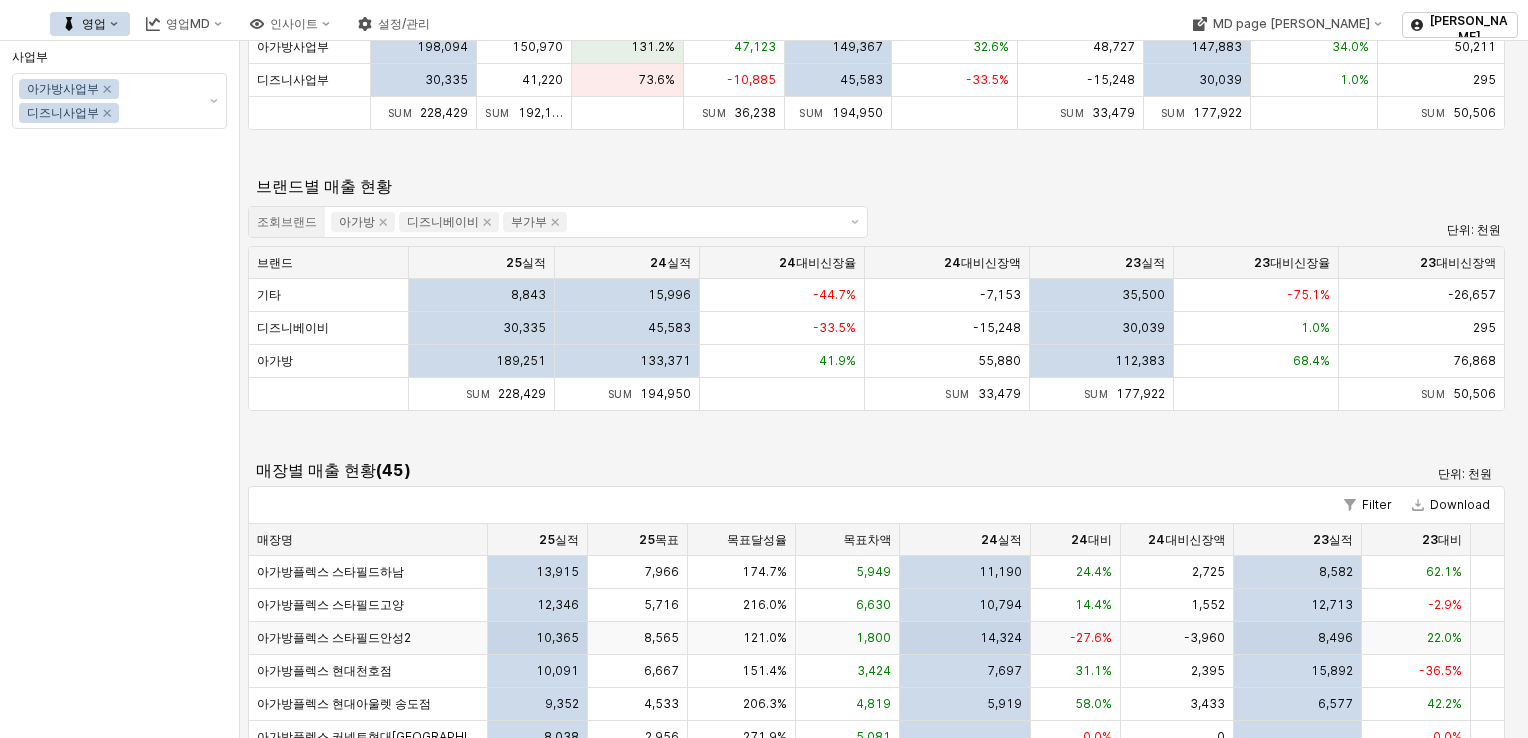 scroll, scrollTop: 0, scrollLeft: 0, axis: both 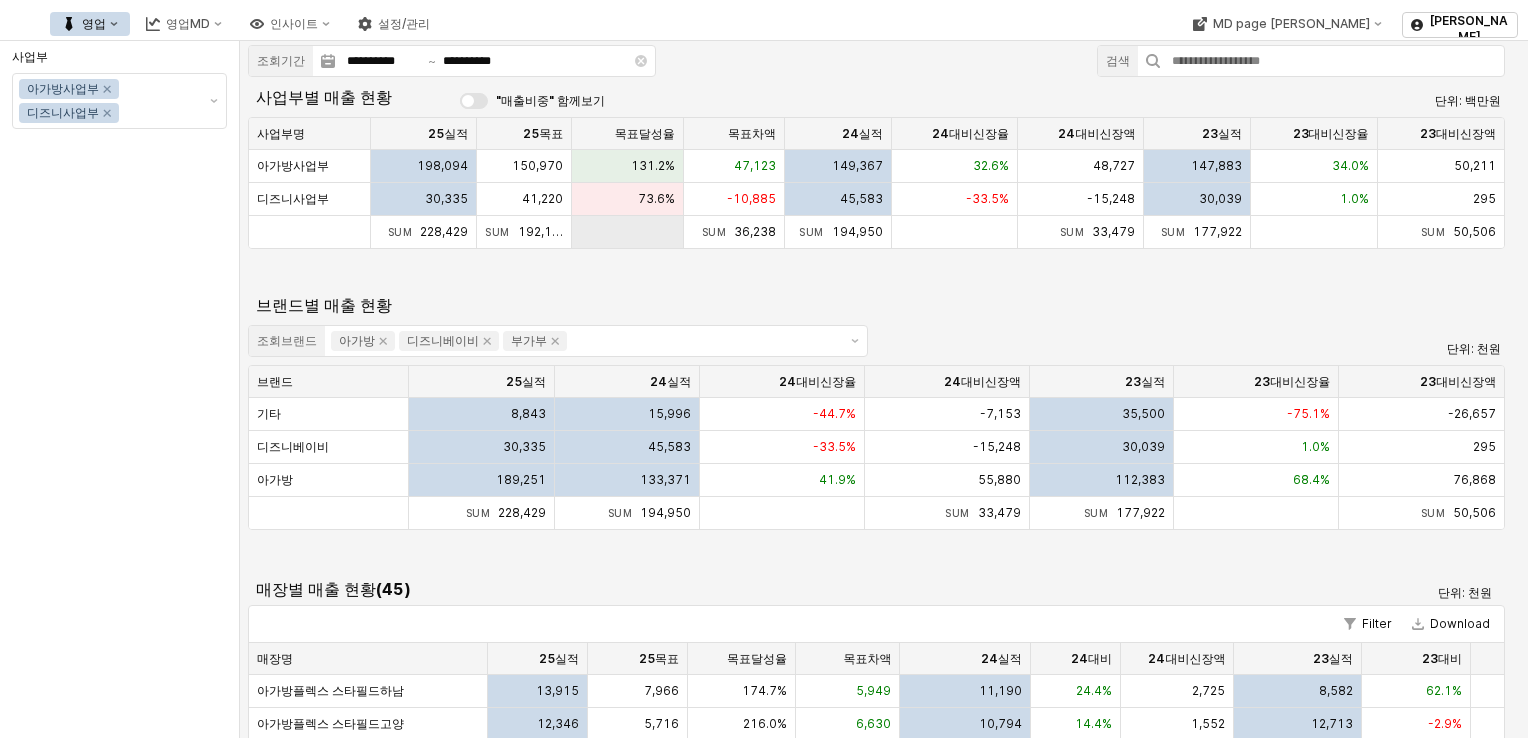 click at bounding box center (628, 232) 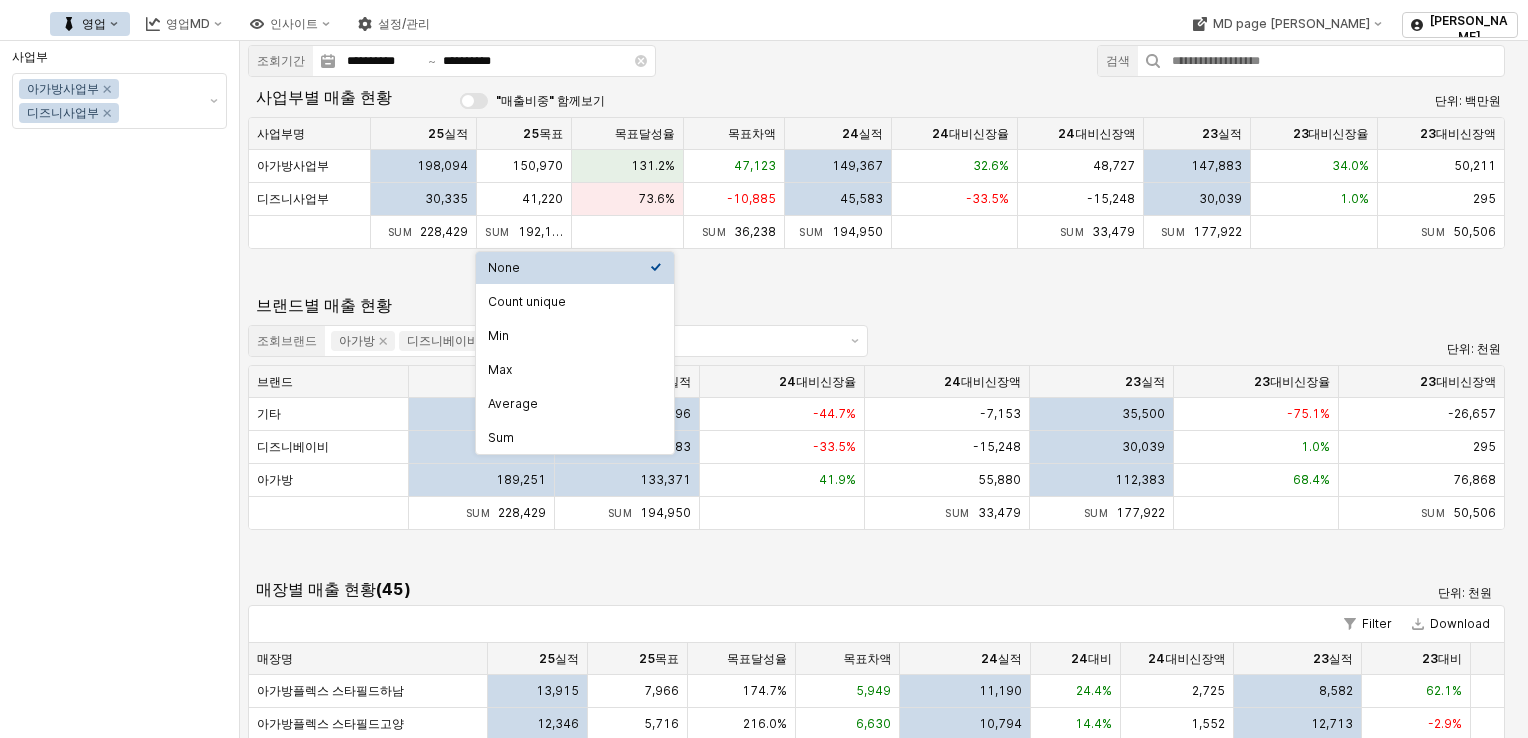 click on "브랜드별 매출 현황" at bounding box center (717, 305) 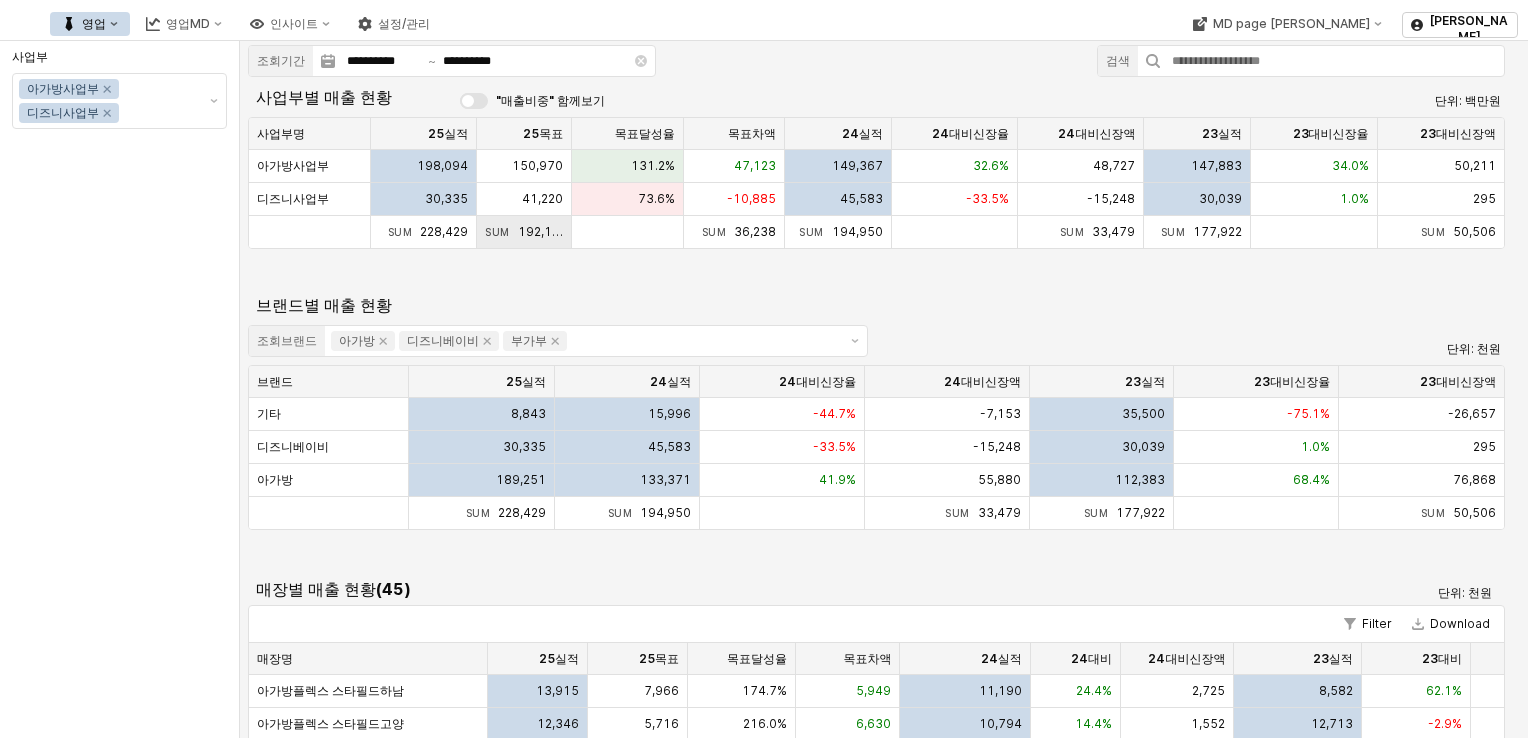 click on "Sum 192,190 Sum 192,190" at bounding box center (524, 232) 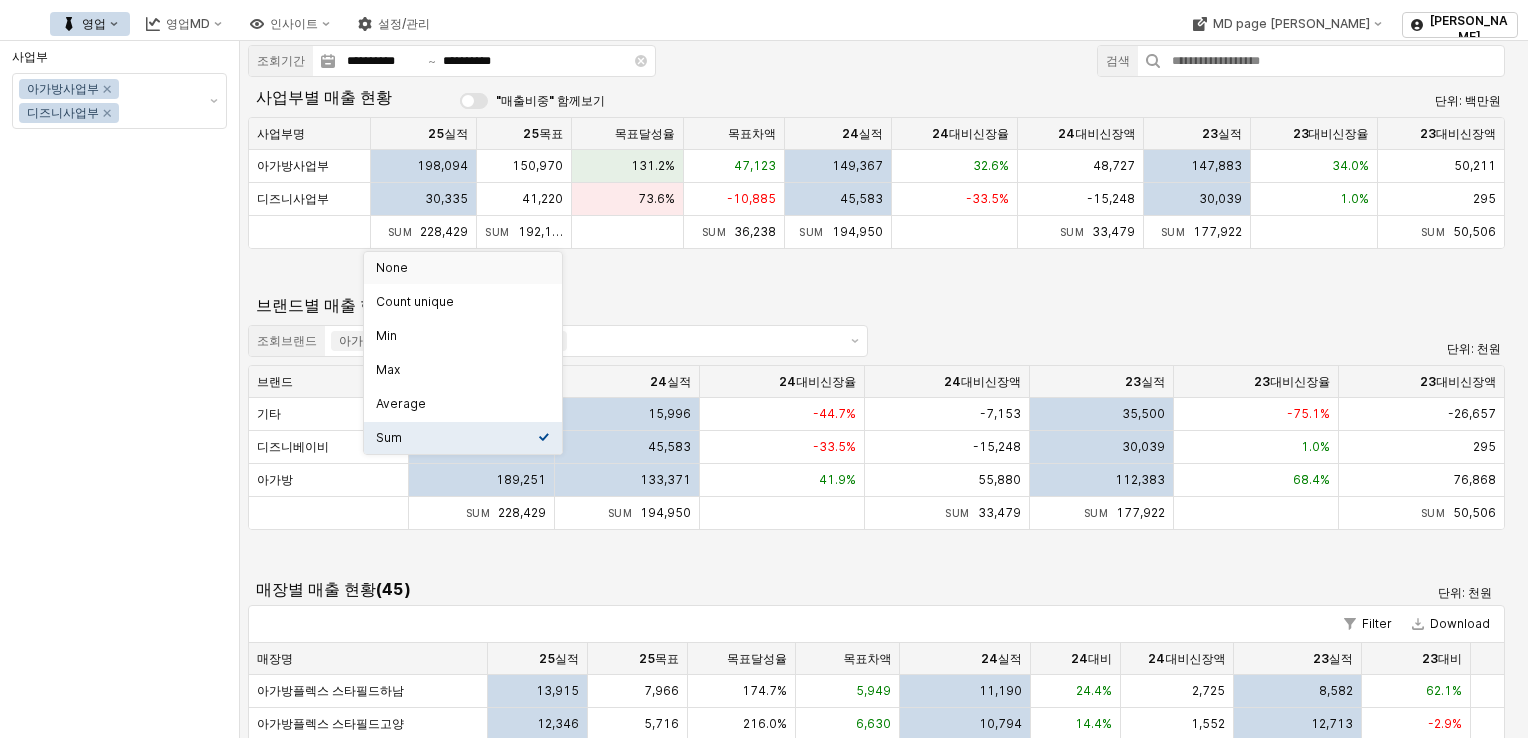 click on "브랜드별 매출 현황" at bounding box center [717, 305] 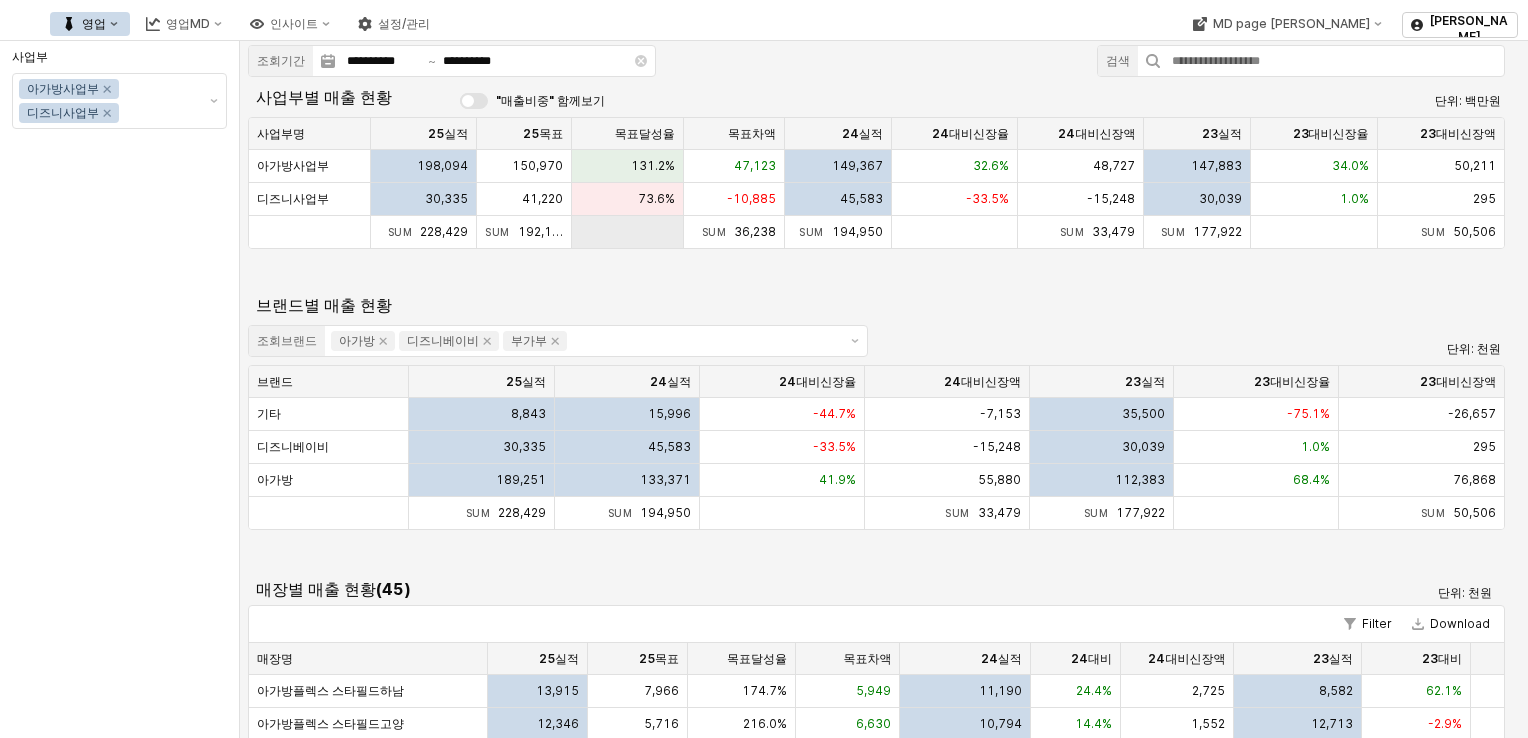 click at bounding box center (628, 232) 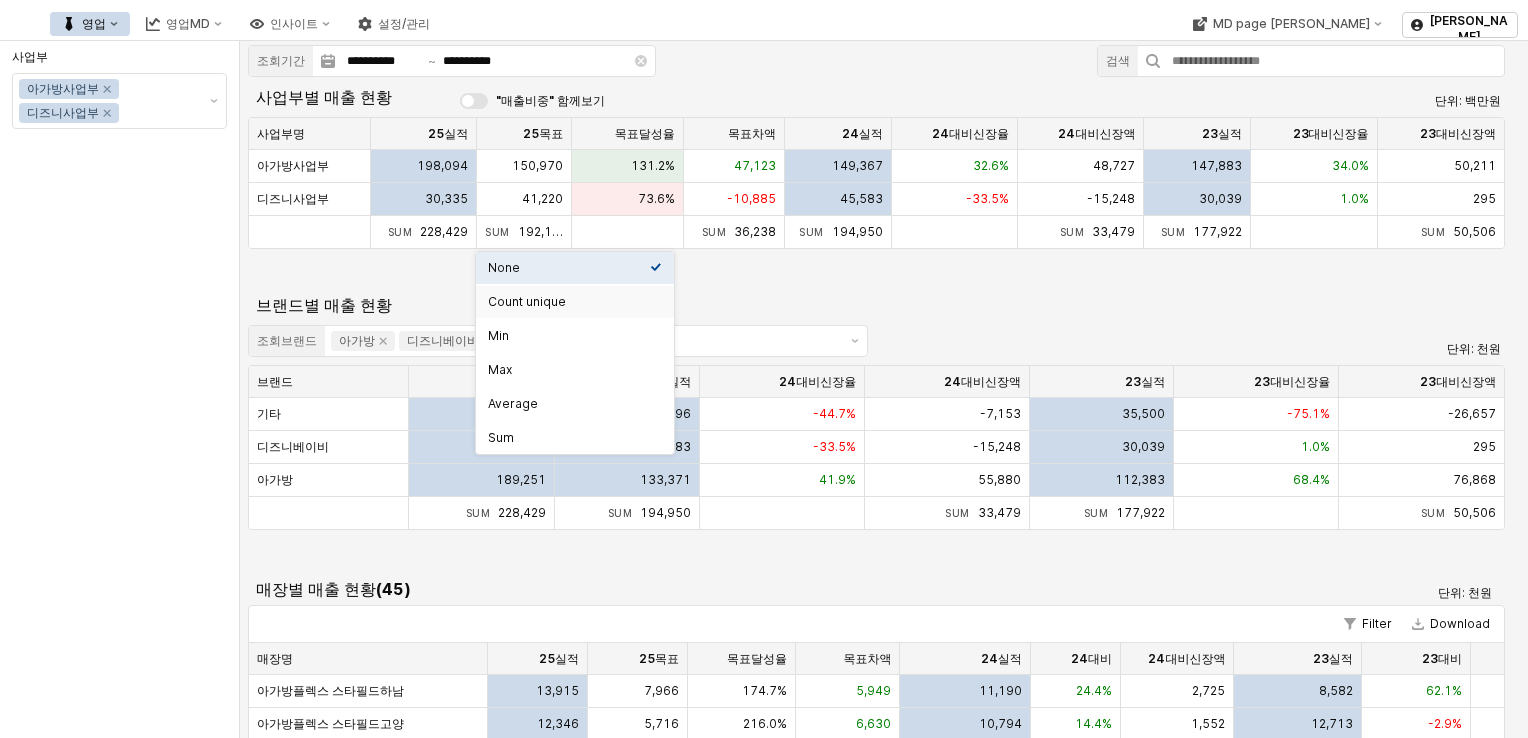click on "Count unique" at bounding box center (569, 302) 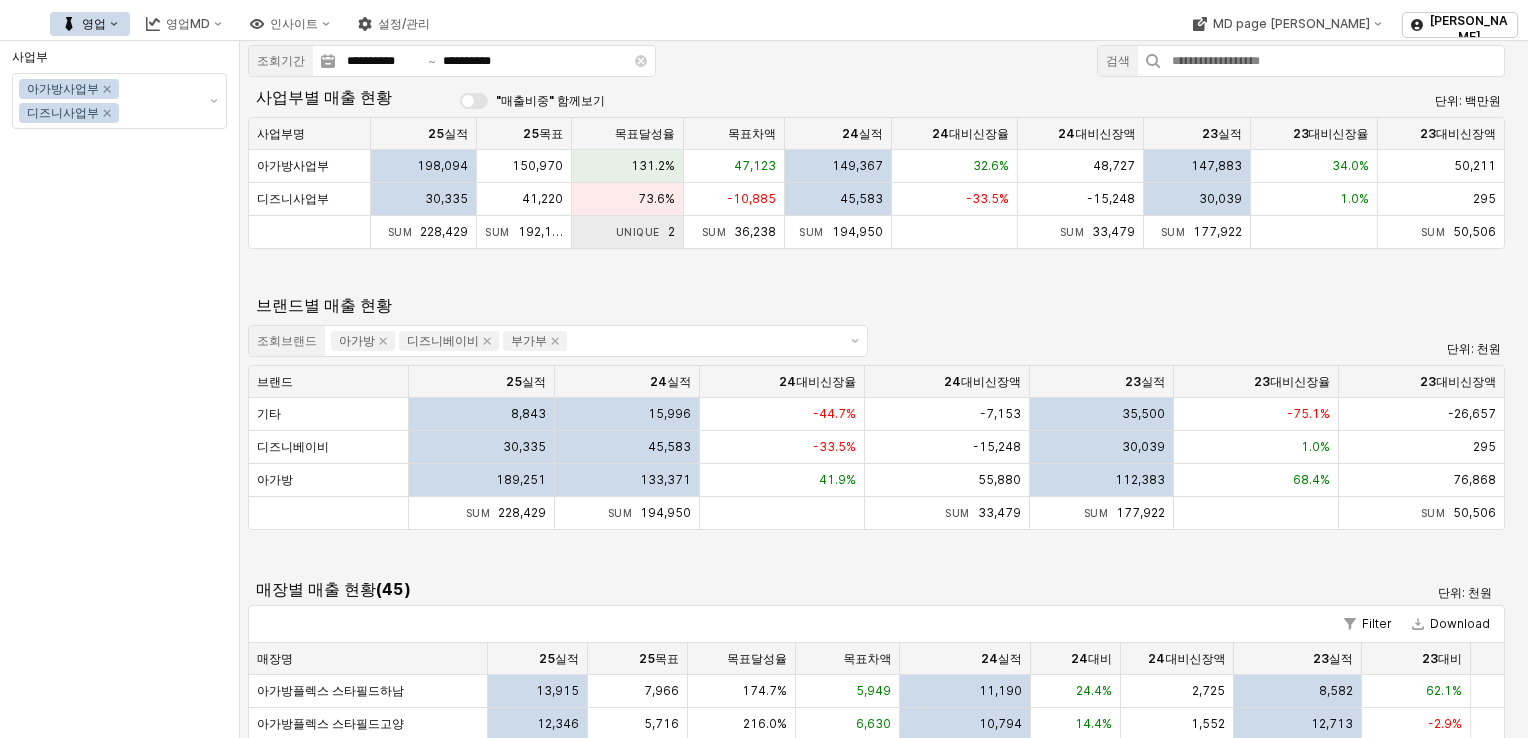 click on "Unique 2 Unique 2" at bounding box center (628, 232) 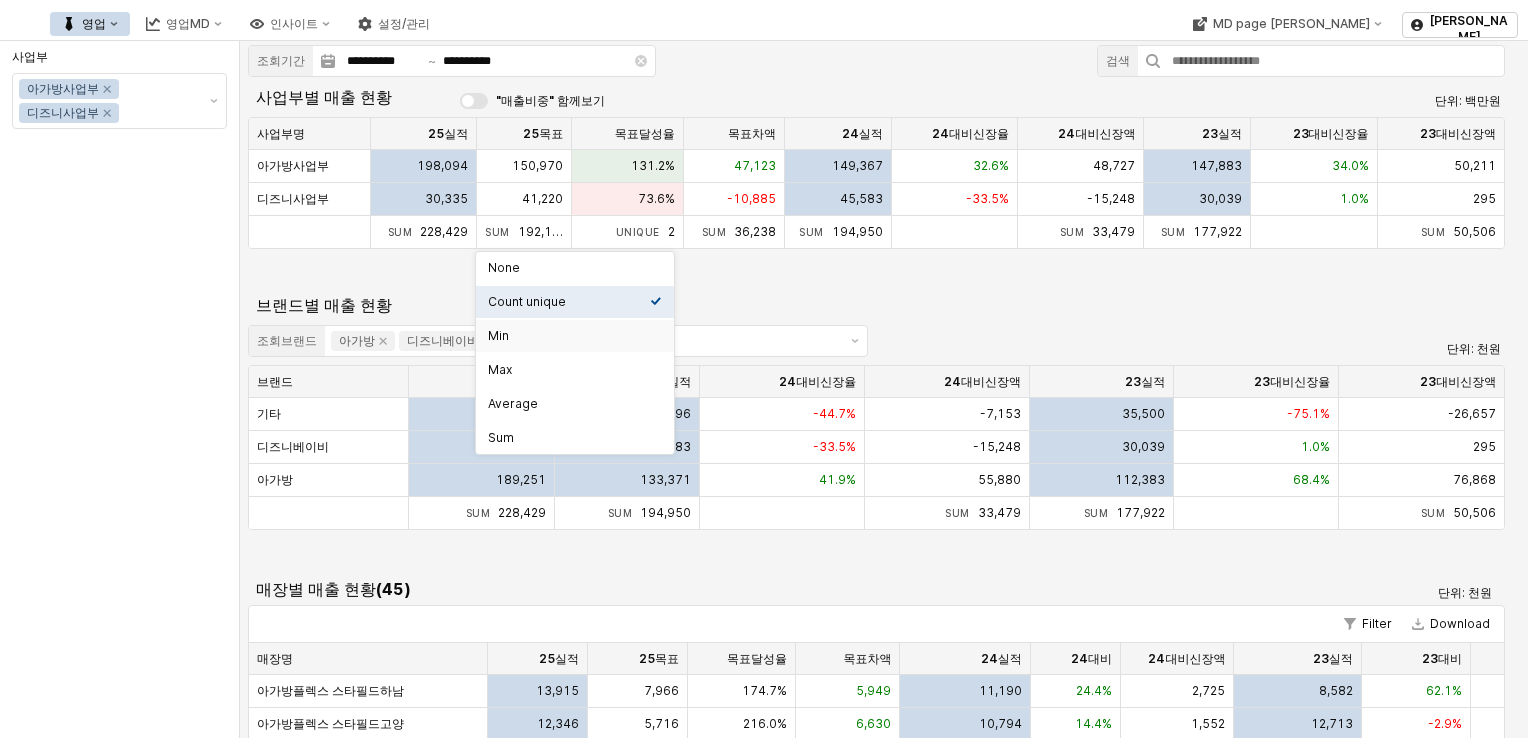 click on "Min" at bounding box center (569, 336) 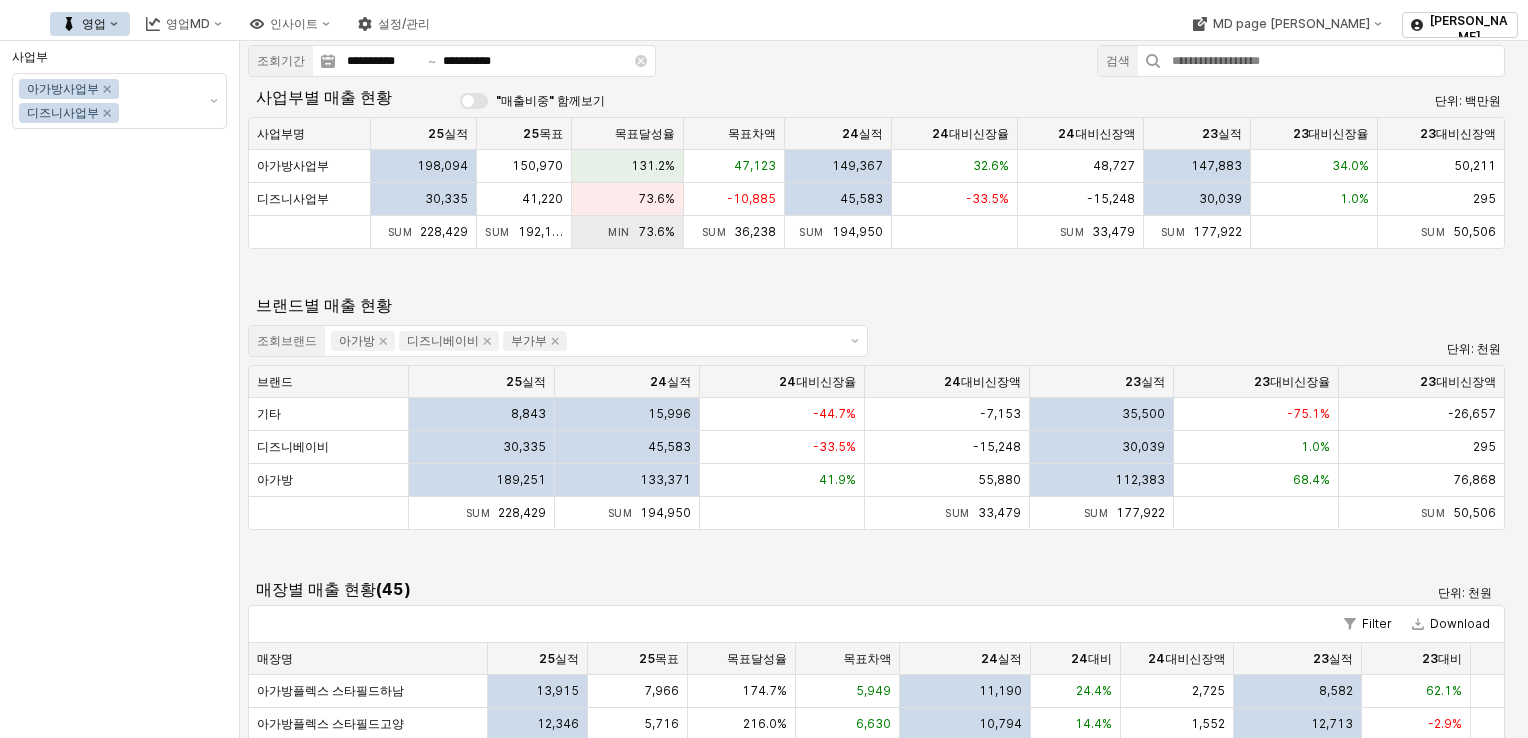 click on "Min 73.6% Min 73.6%" at bounding box center (628, 232) 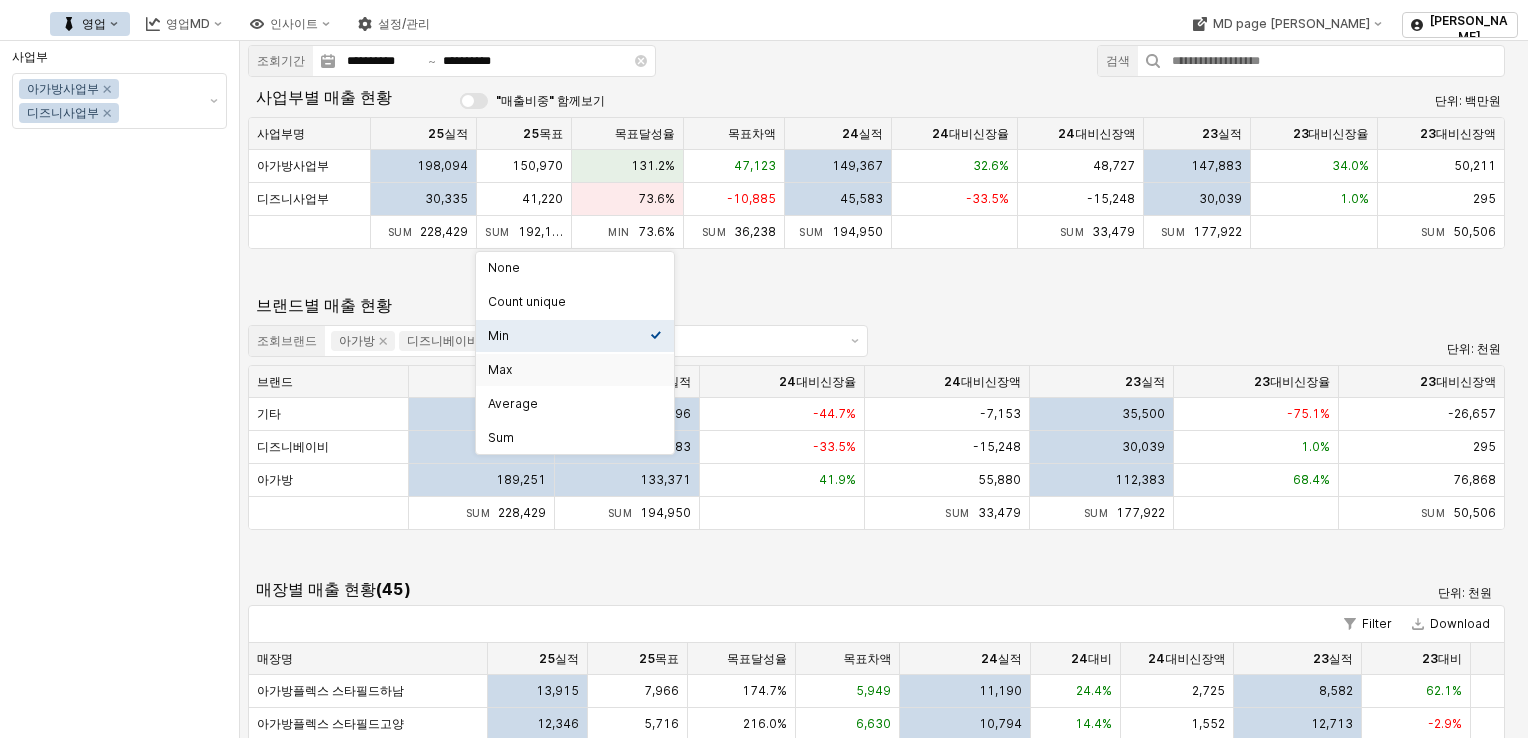 click on "Max" at bounding box center (569, 370) 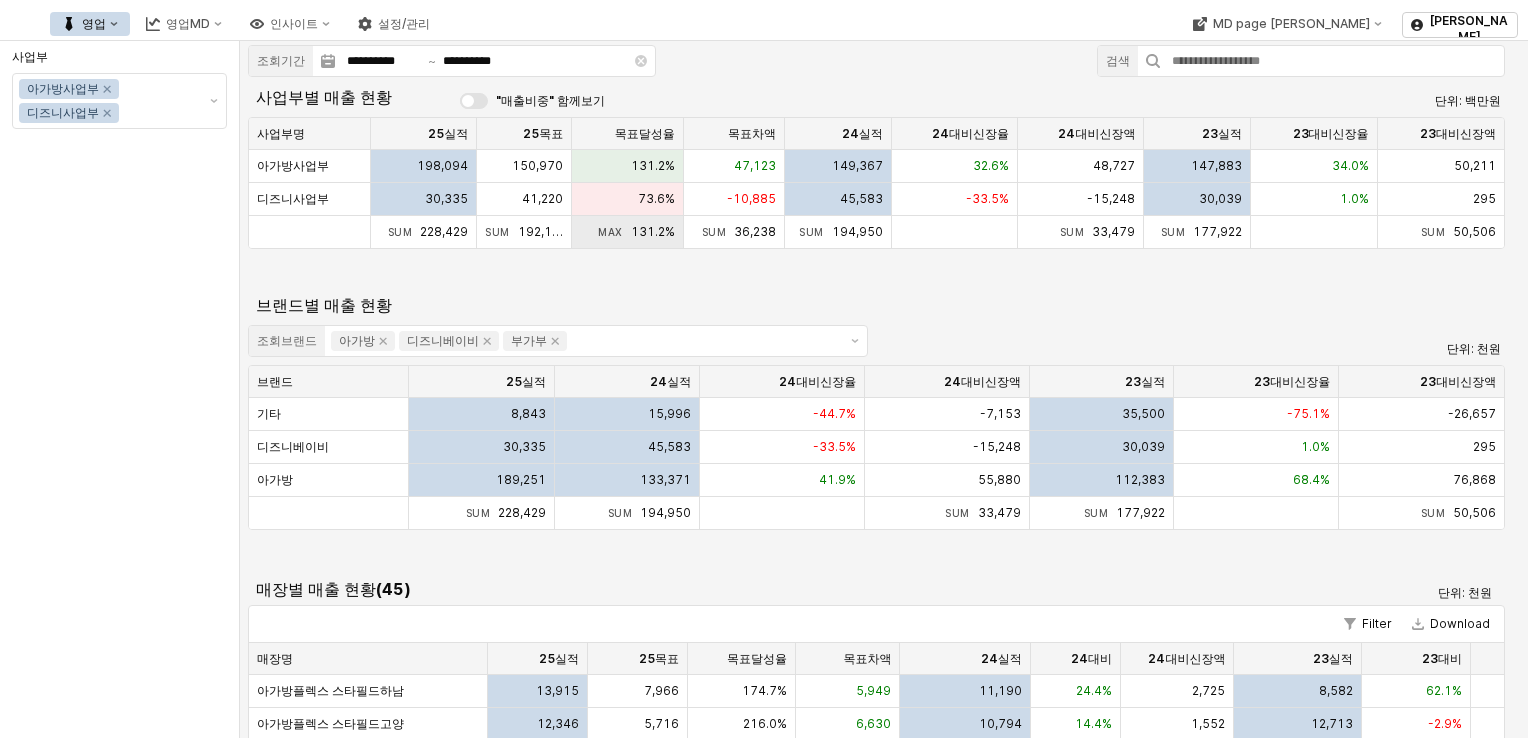 click on "Max 131.2% Max 131.2%" at bounding box center [628, 232] 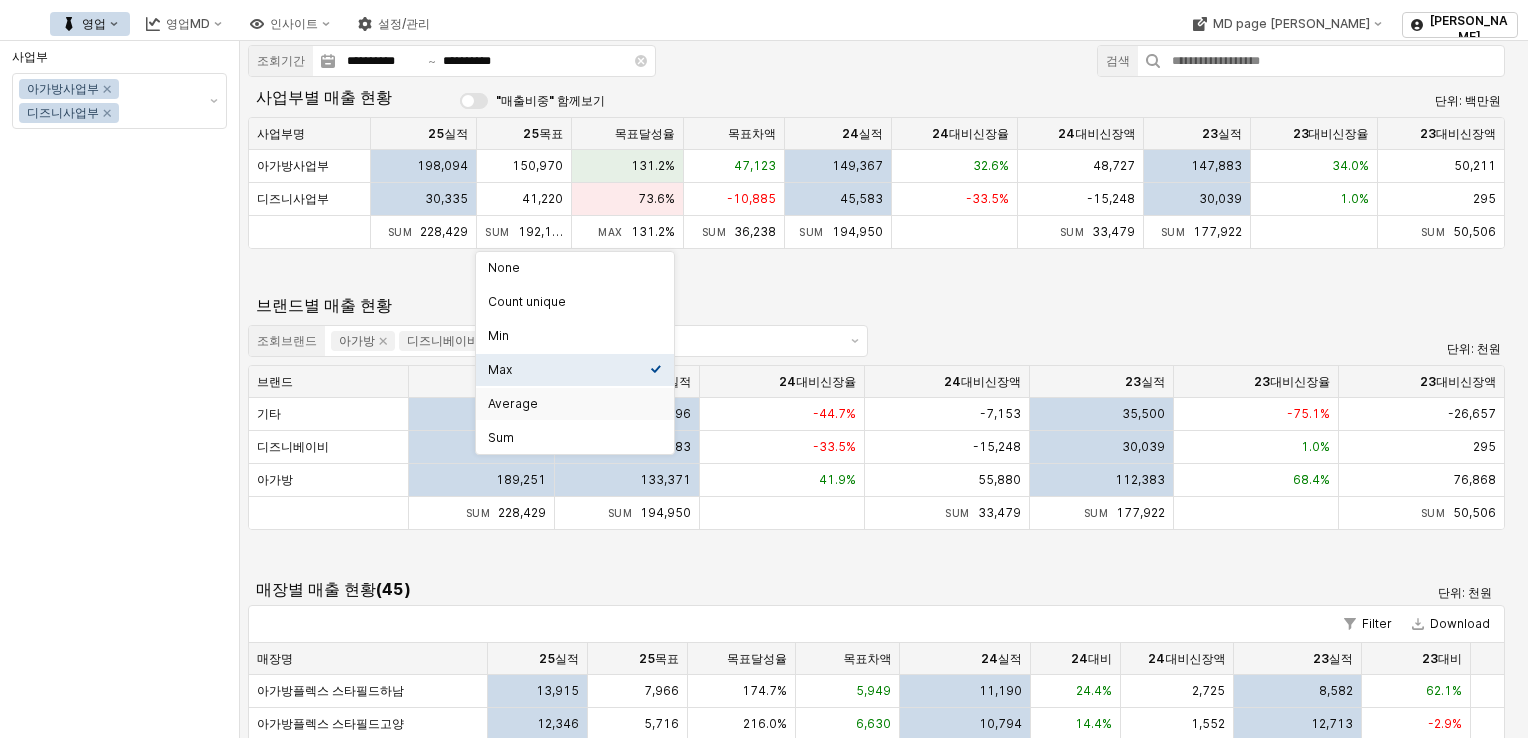 click on "Average" at bounding box center (569, 404) 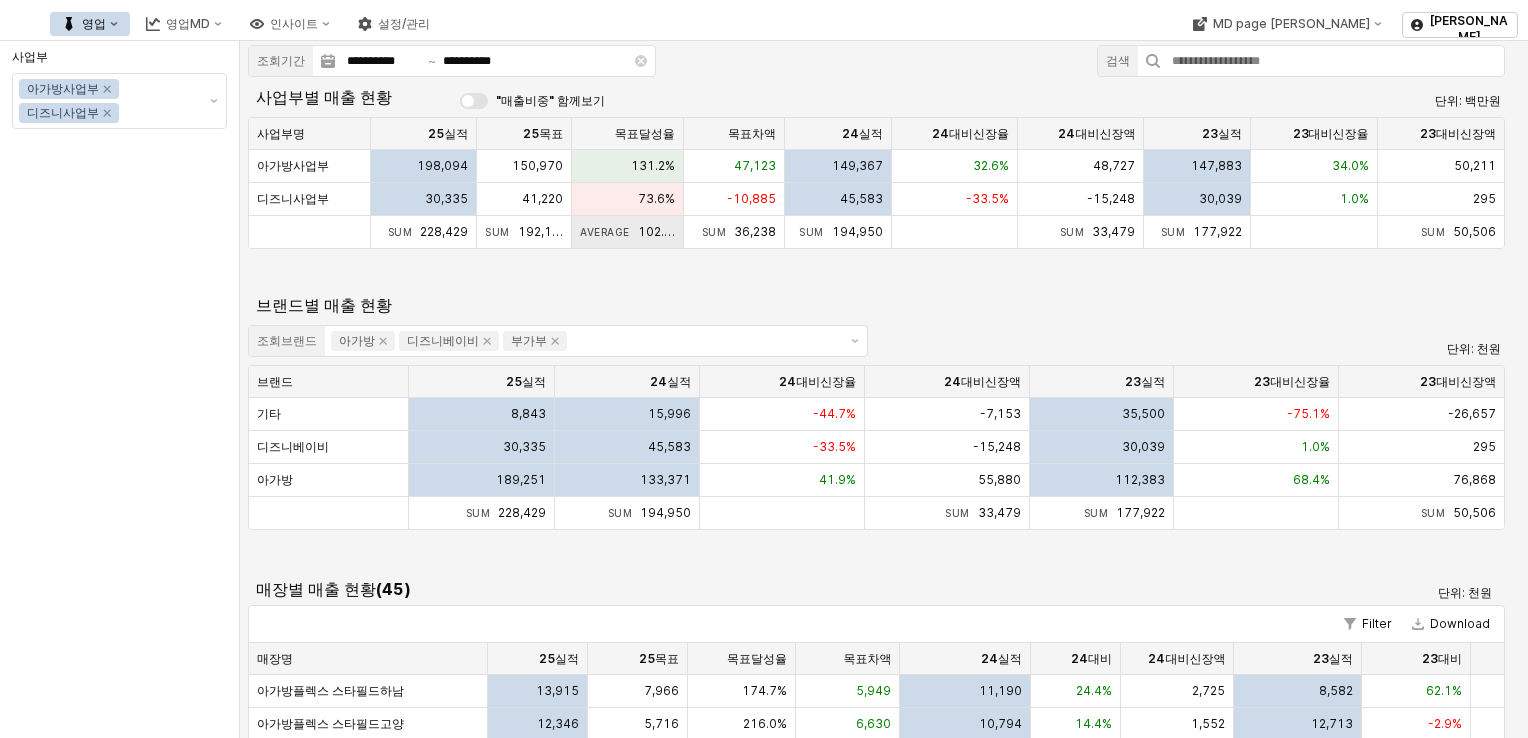click on "Average 102.4% Average 102.4%" at bounding box center (628, 232) 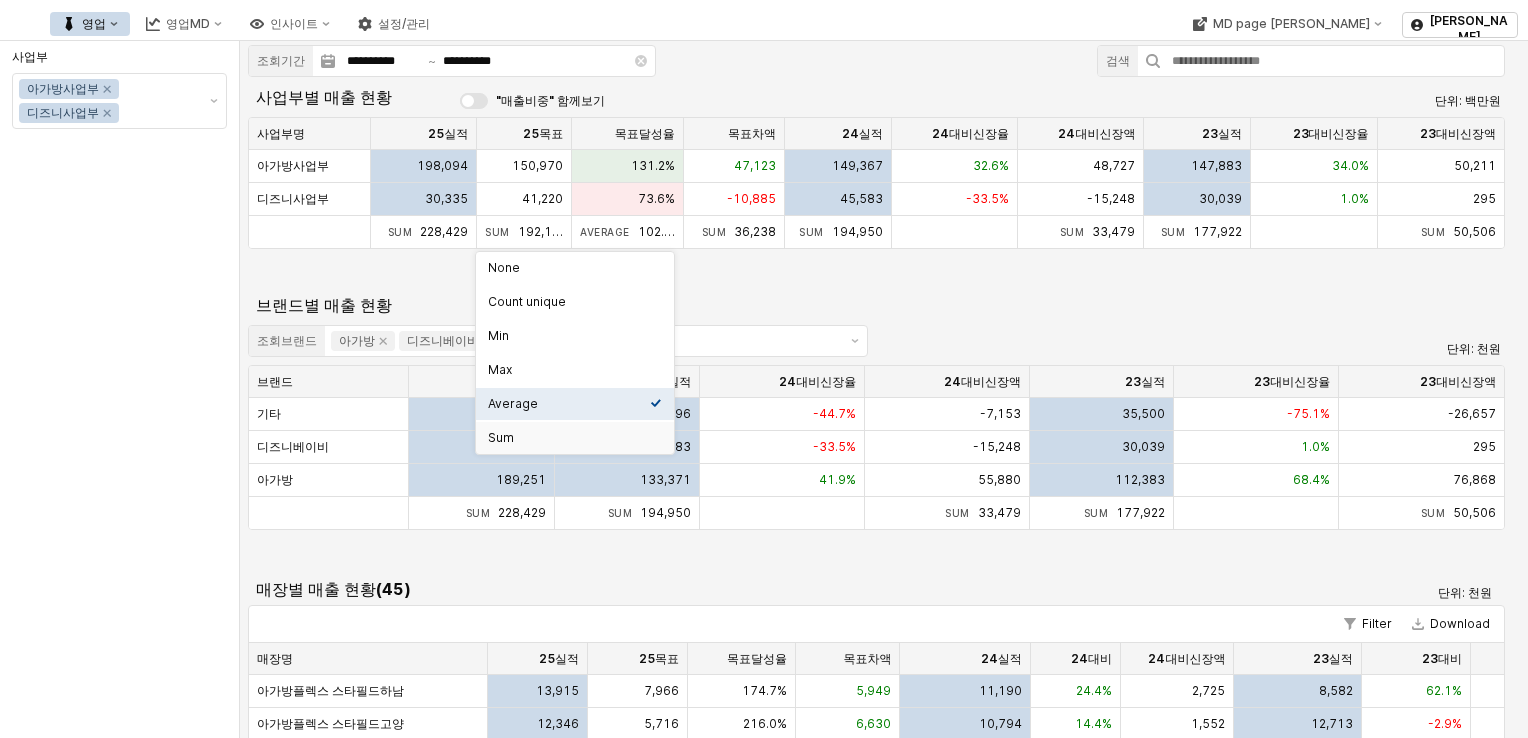 click on "Sum" at bounding box center (569, 438) 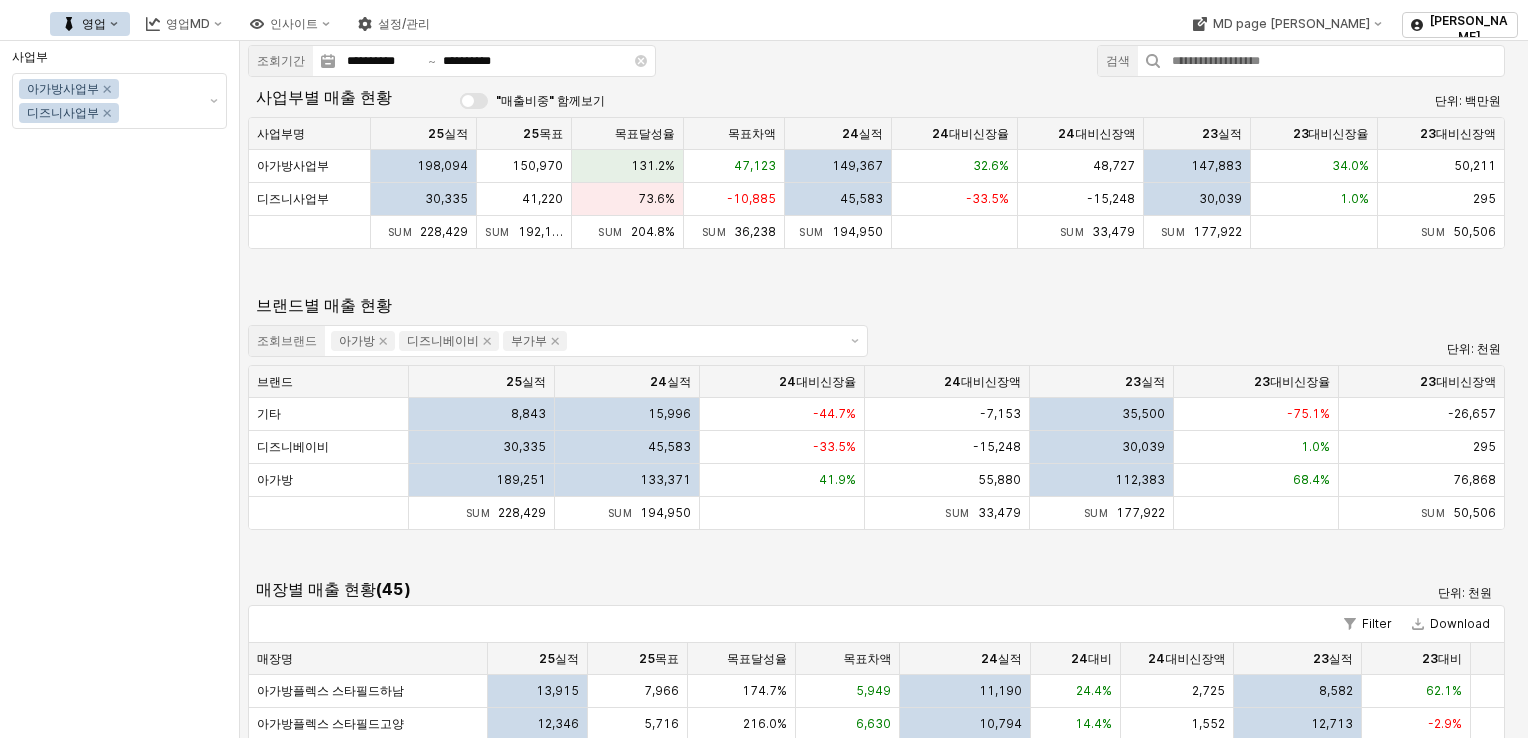 click on "**********" at bounding box center [884, 693] 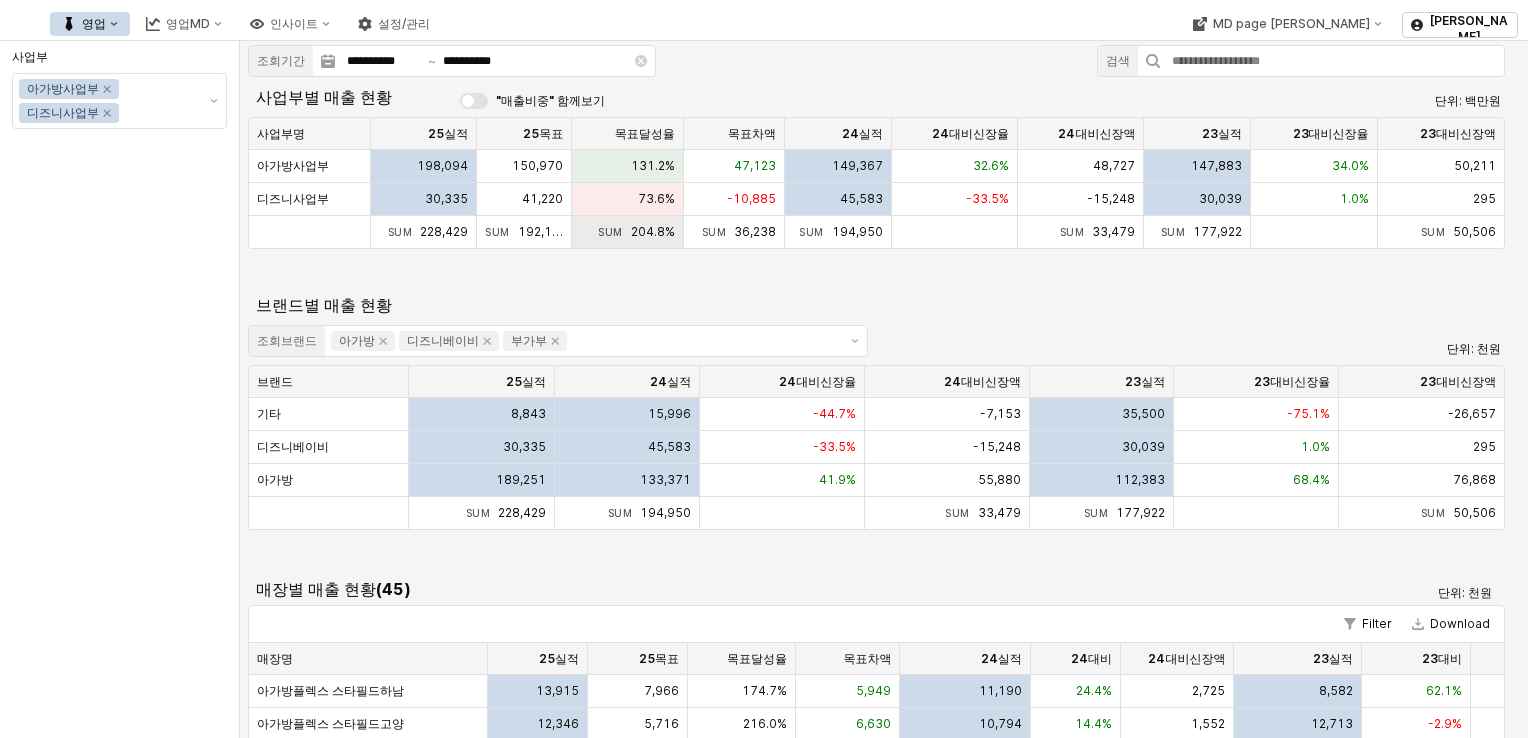 click on "Sum 204.8% Sum 204.8%" at bounding box center (628, 232) 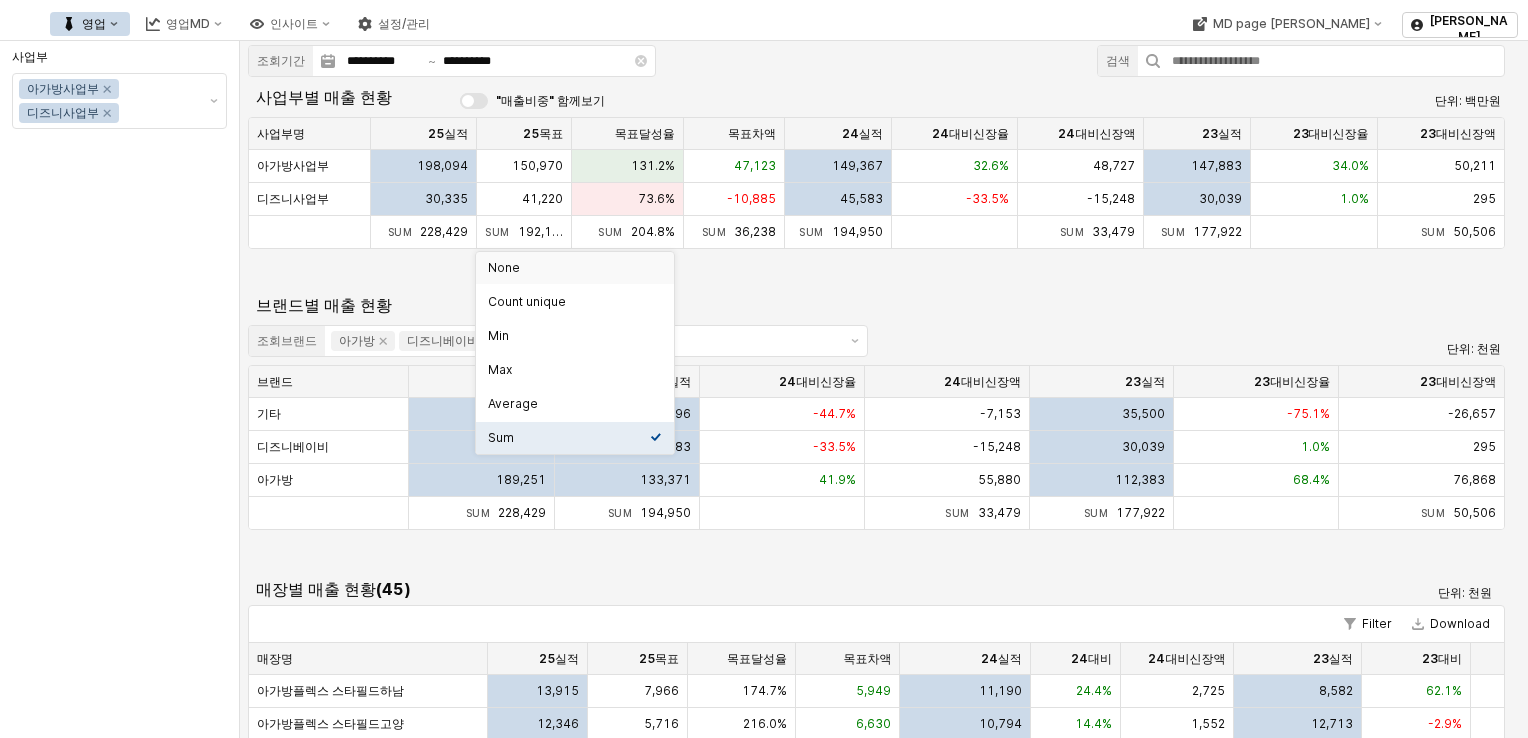click on "None" at bounding box center (575, 268) 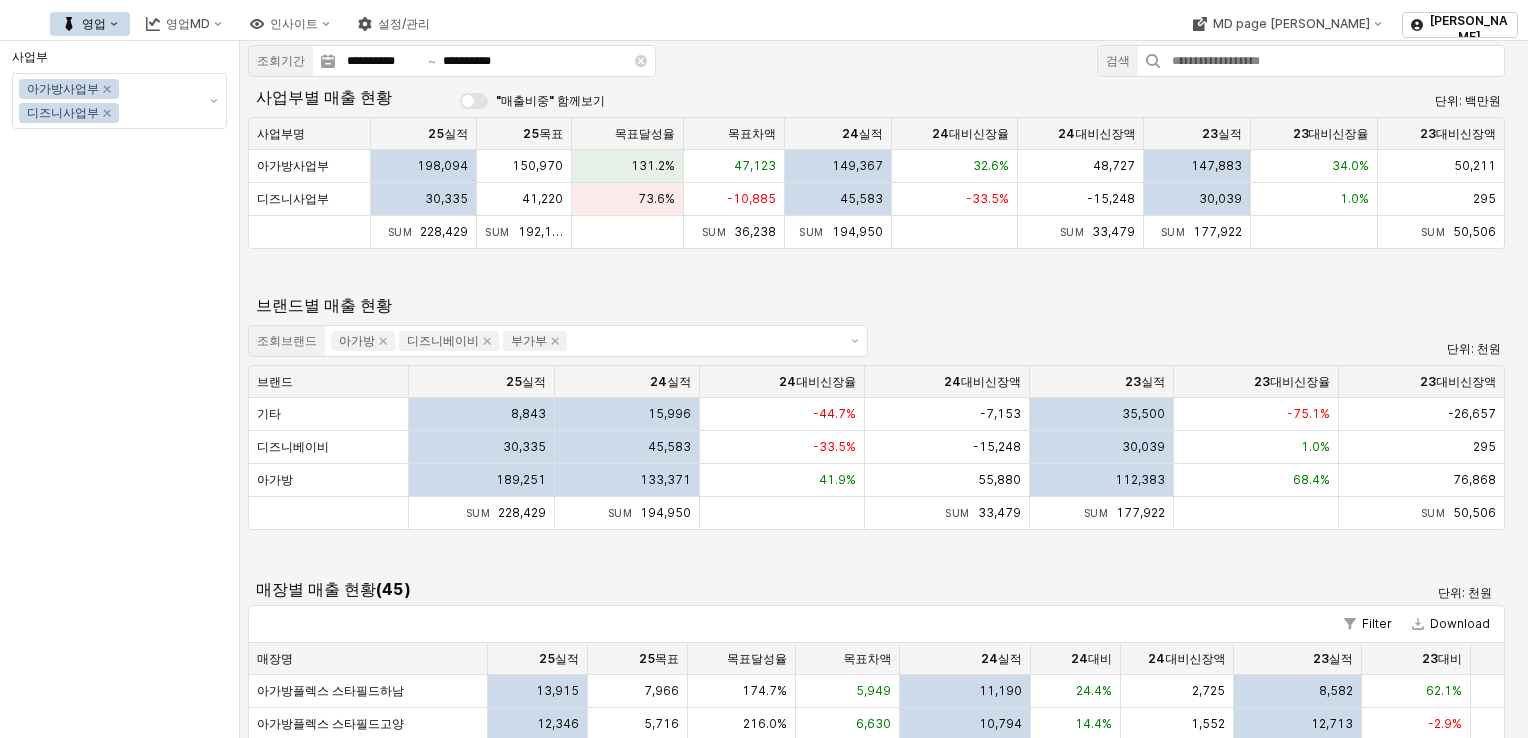 click on "**********" at bounding box center (884, 693) 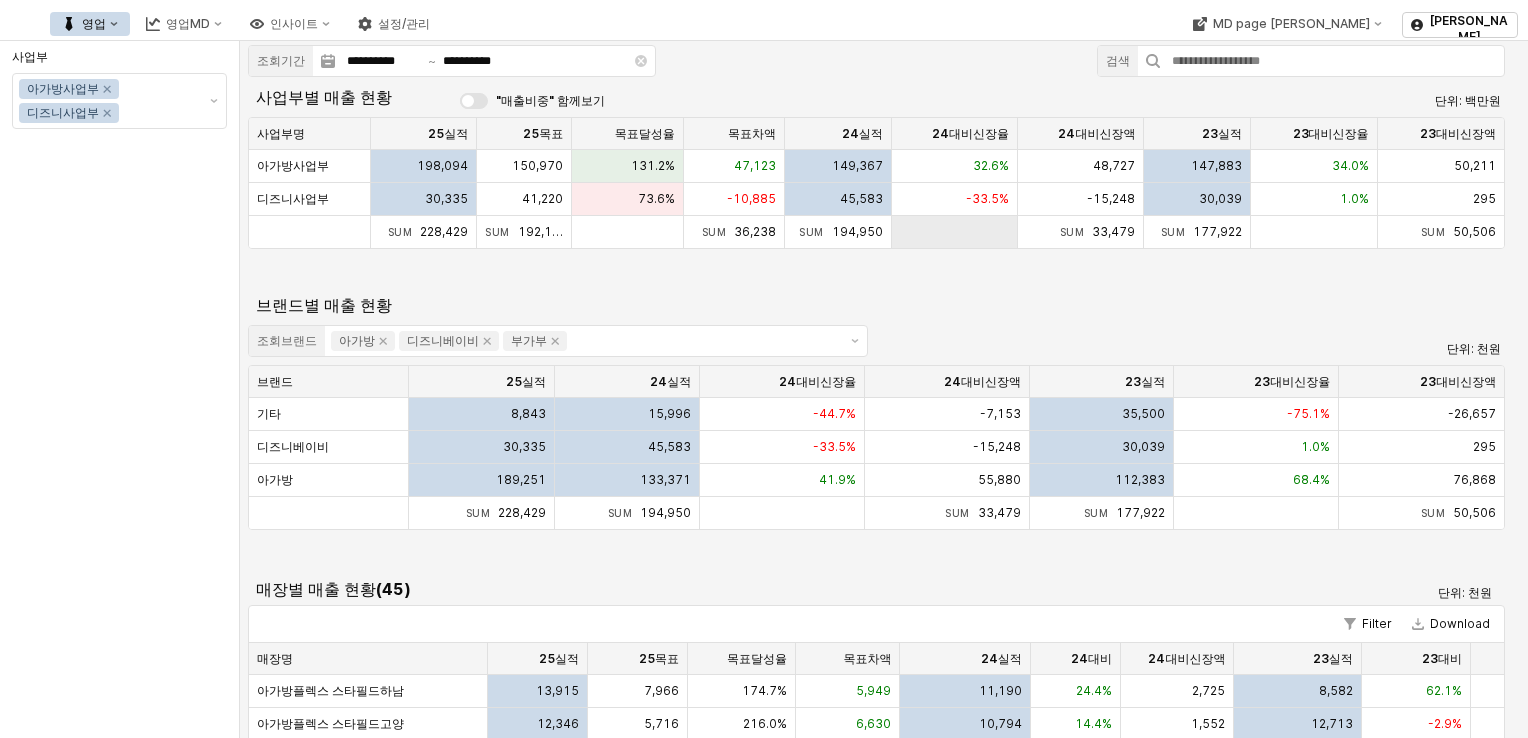 click at bounding box center (955, 232) 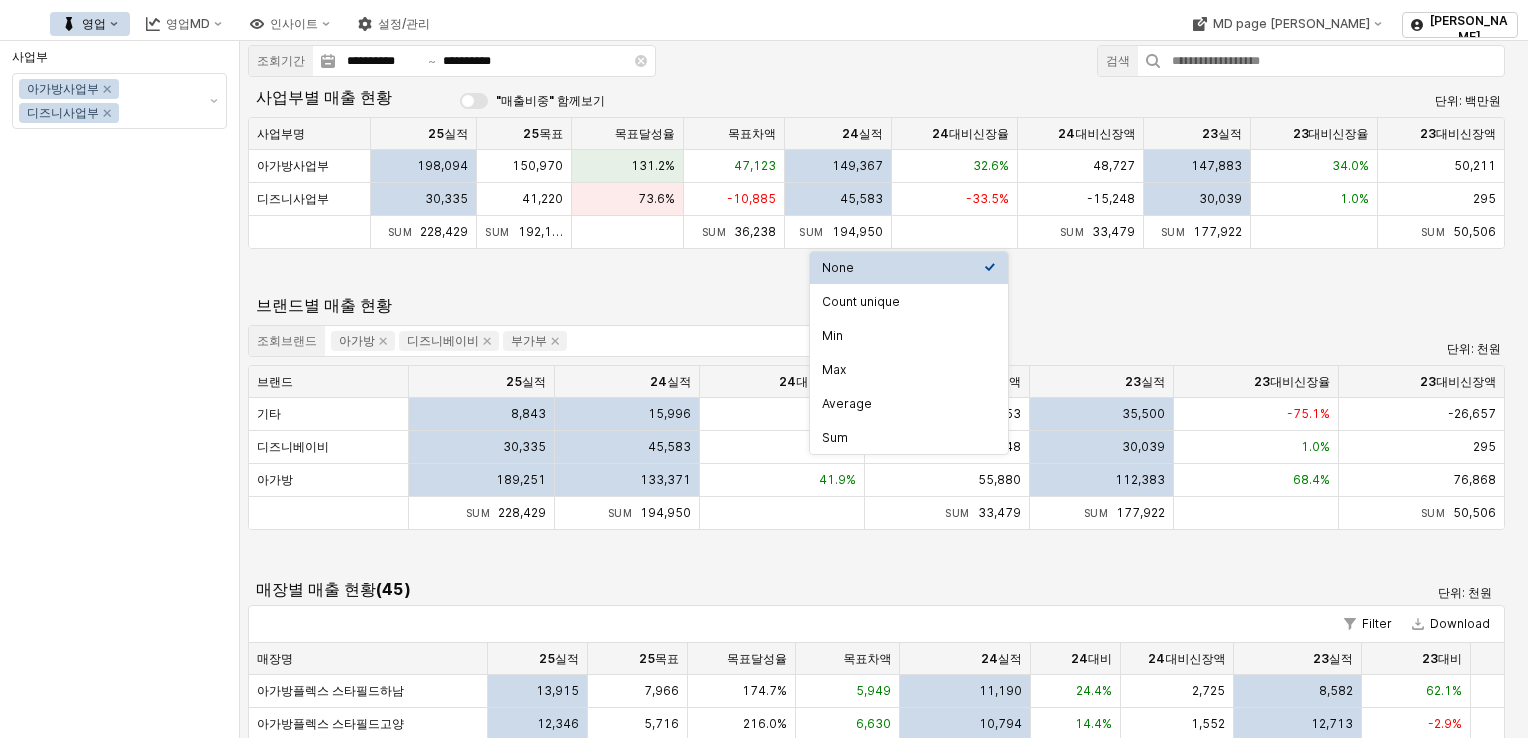 click on "**********" at bounding box center (884, 693) 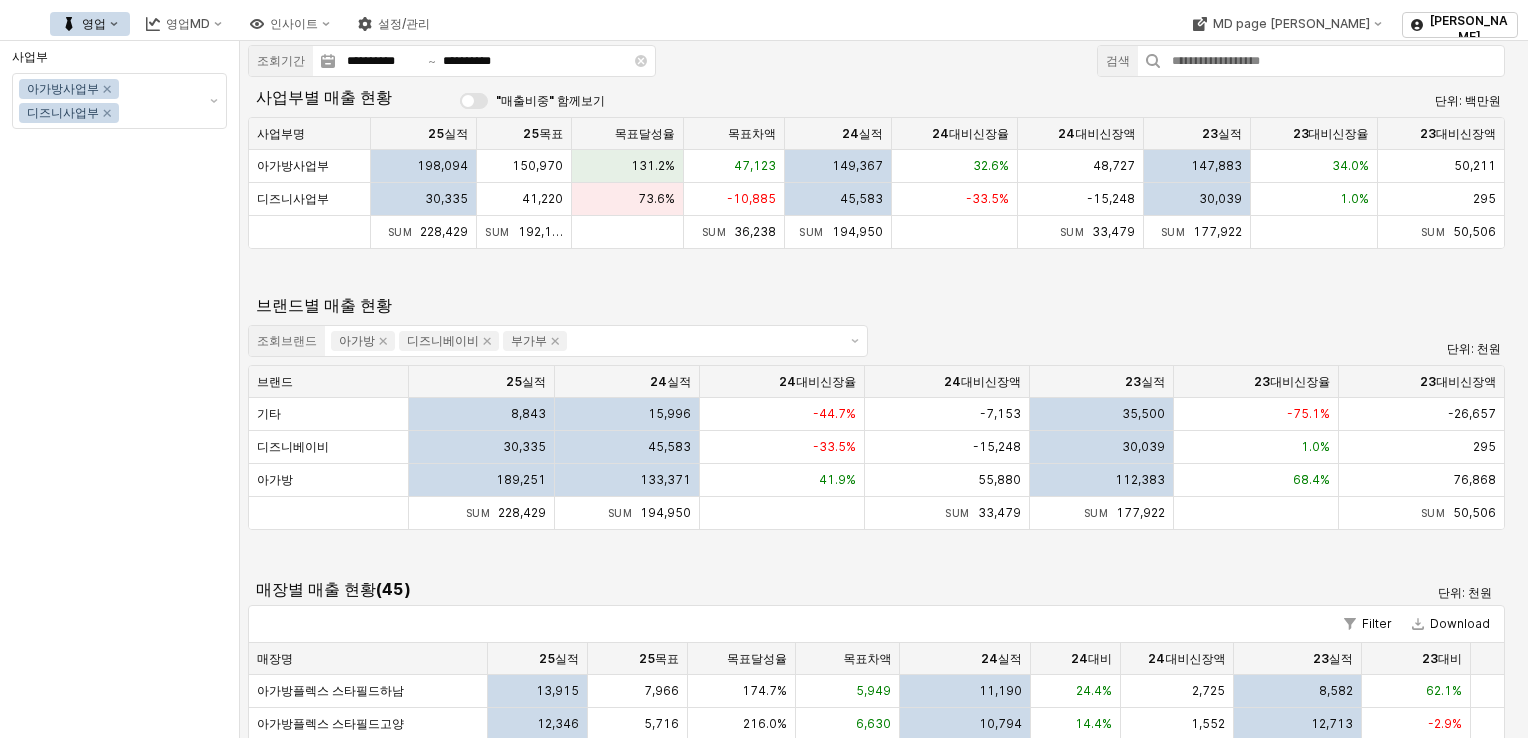 click on "영업" at bounding box center (94, 24) 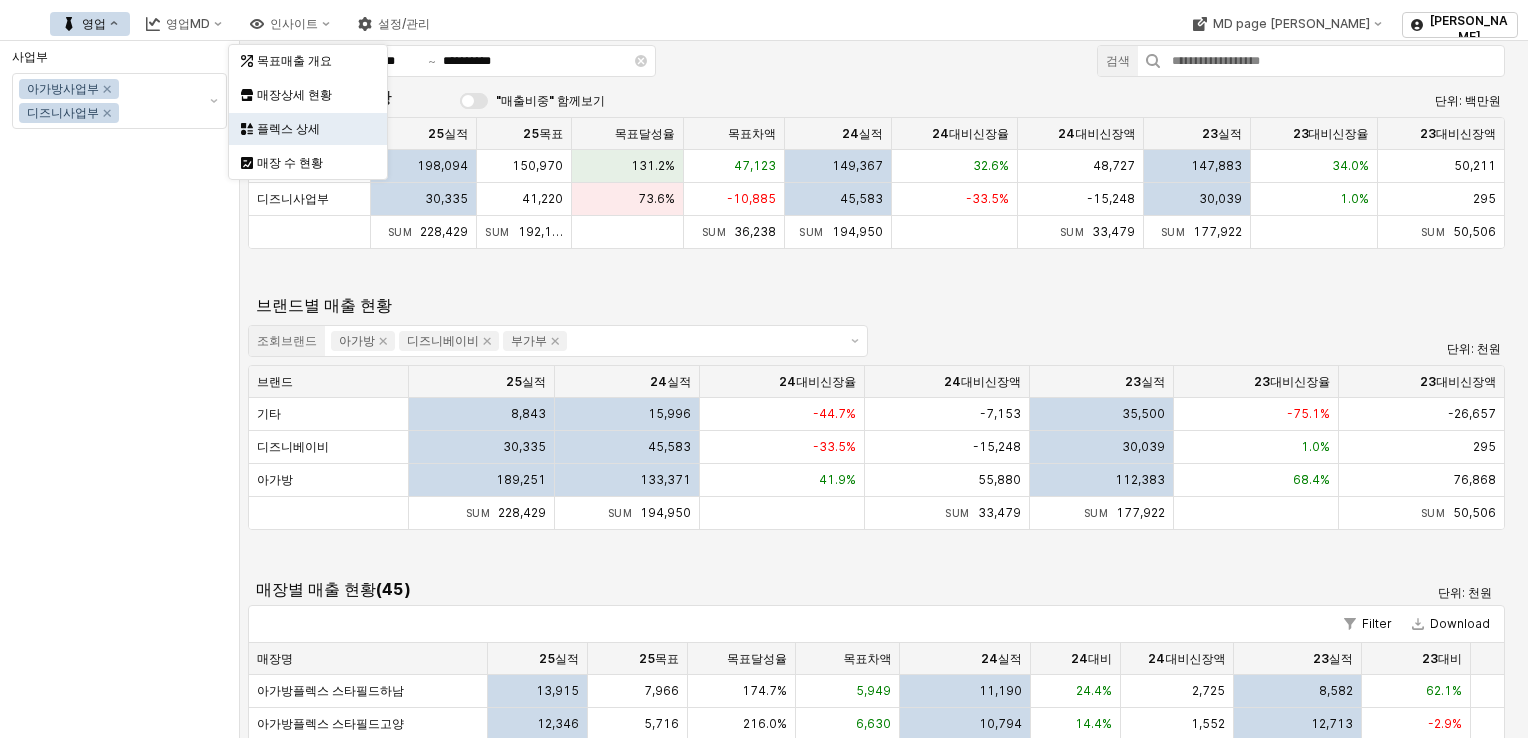 click on "사업부 아가방사업부 디즈니사업부" at bounding box center [119, 389] 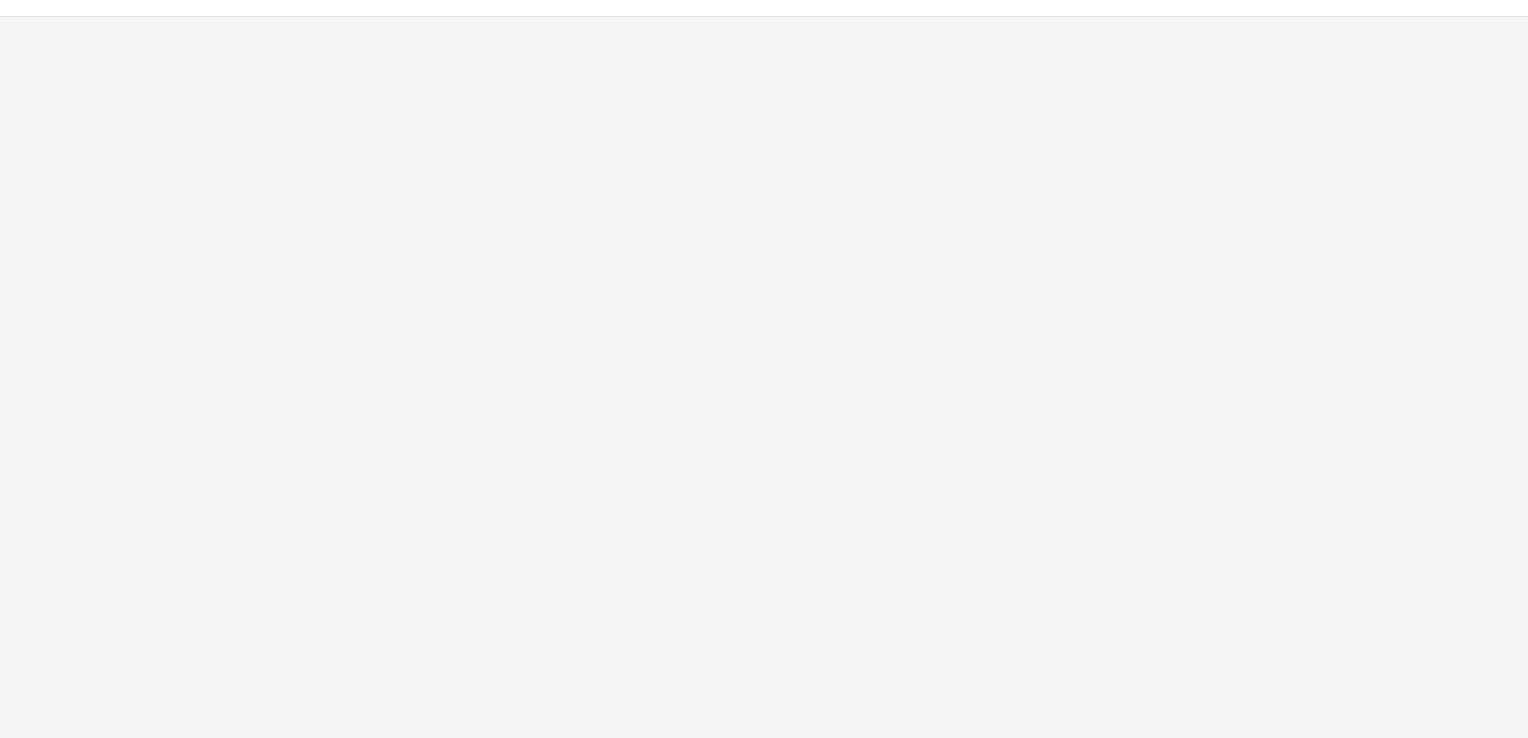 scroll, scrollTop: 0, scrollLeft: 0, axis: both 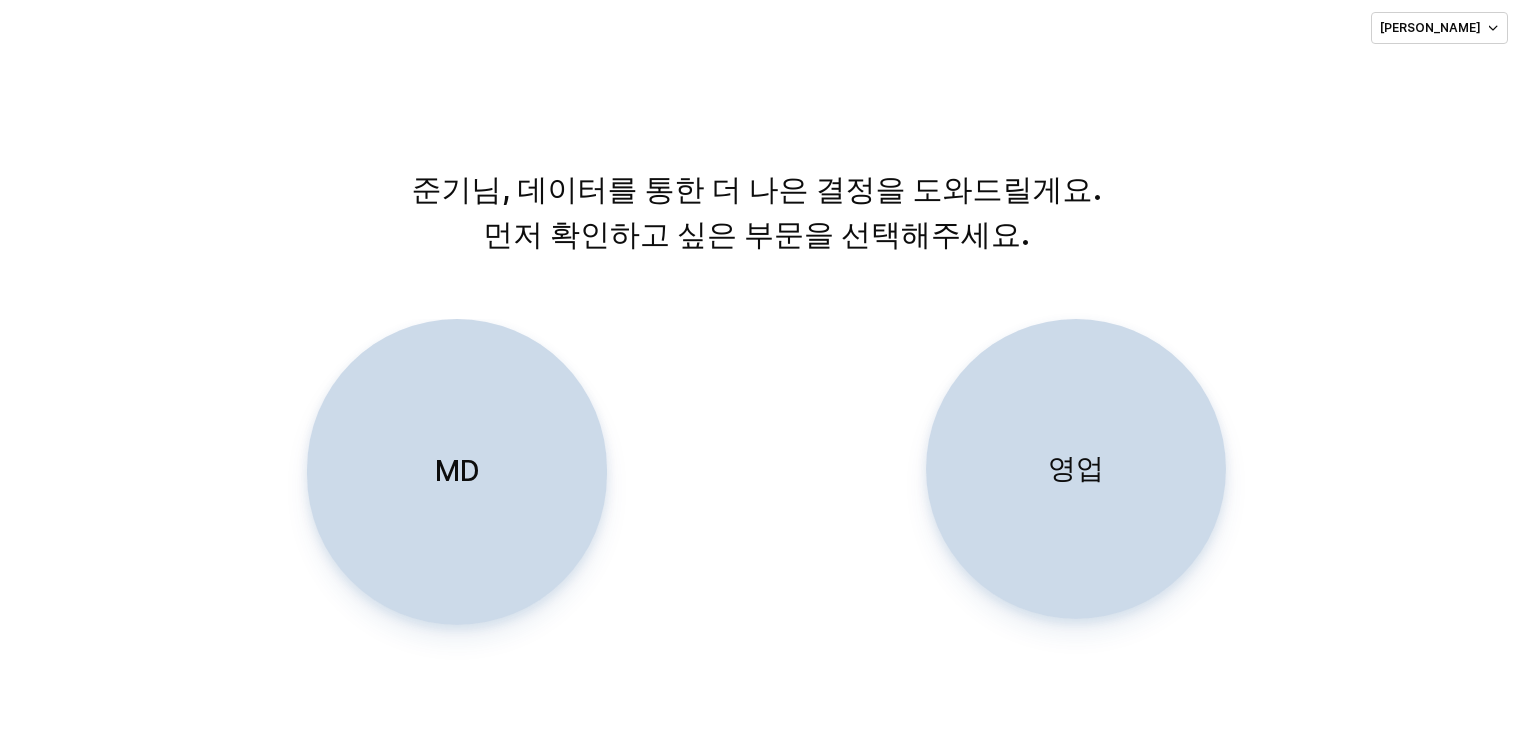 click on "영업" at bounding box center [1076, 469] 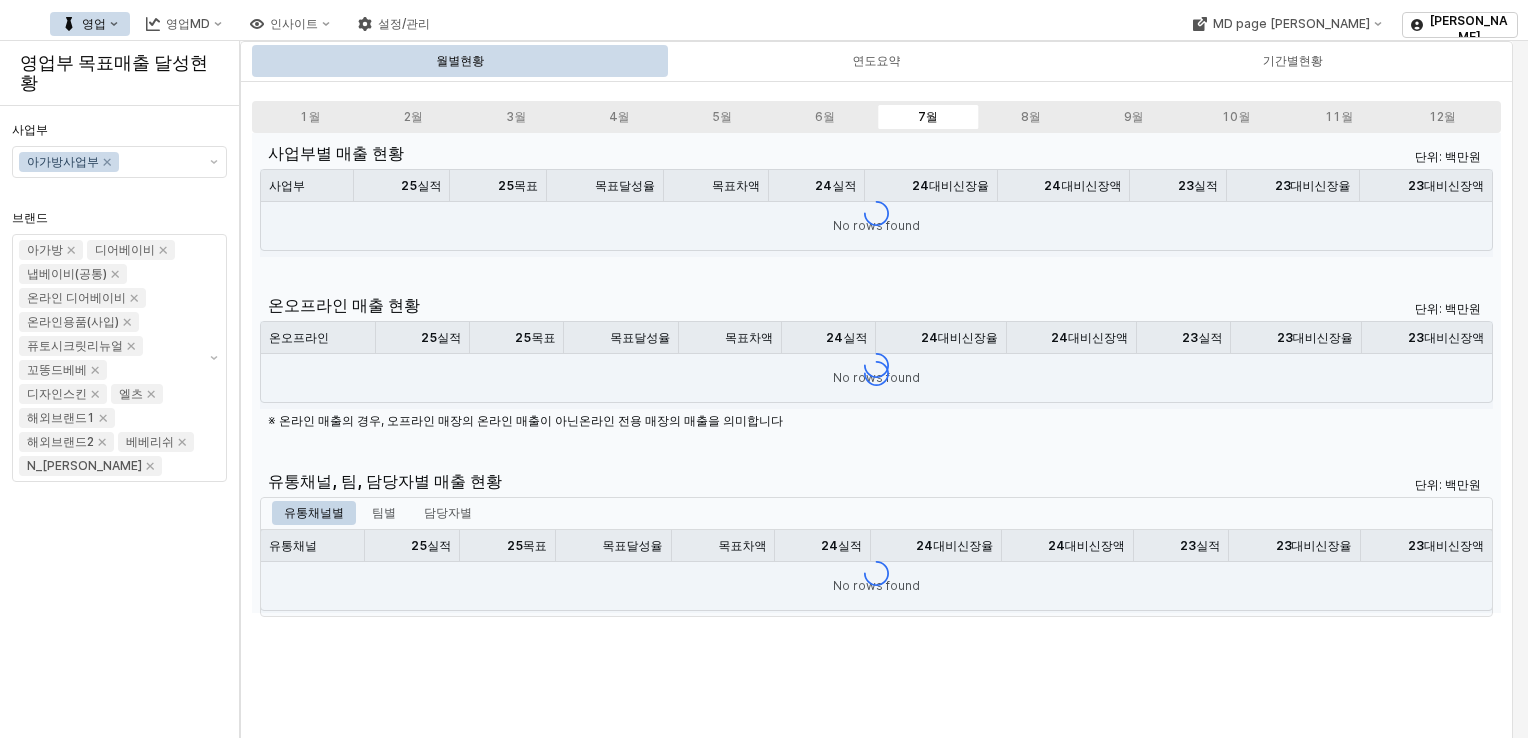 click on "영업" at bounding box center (94, 24) 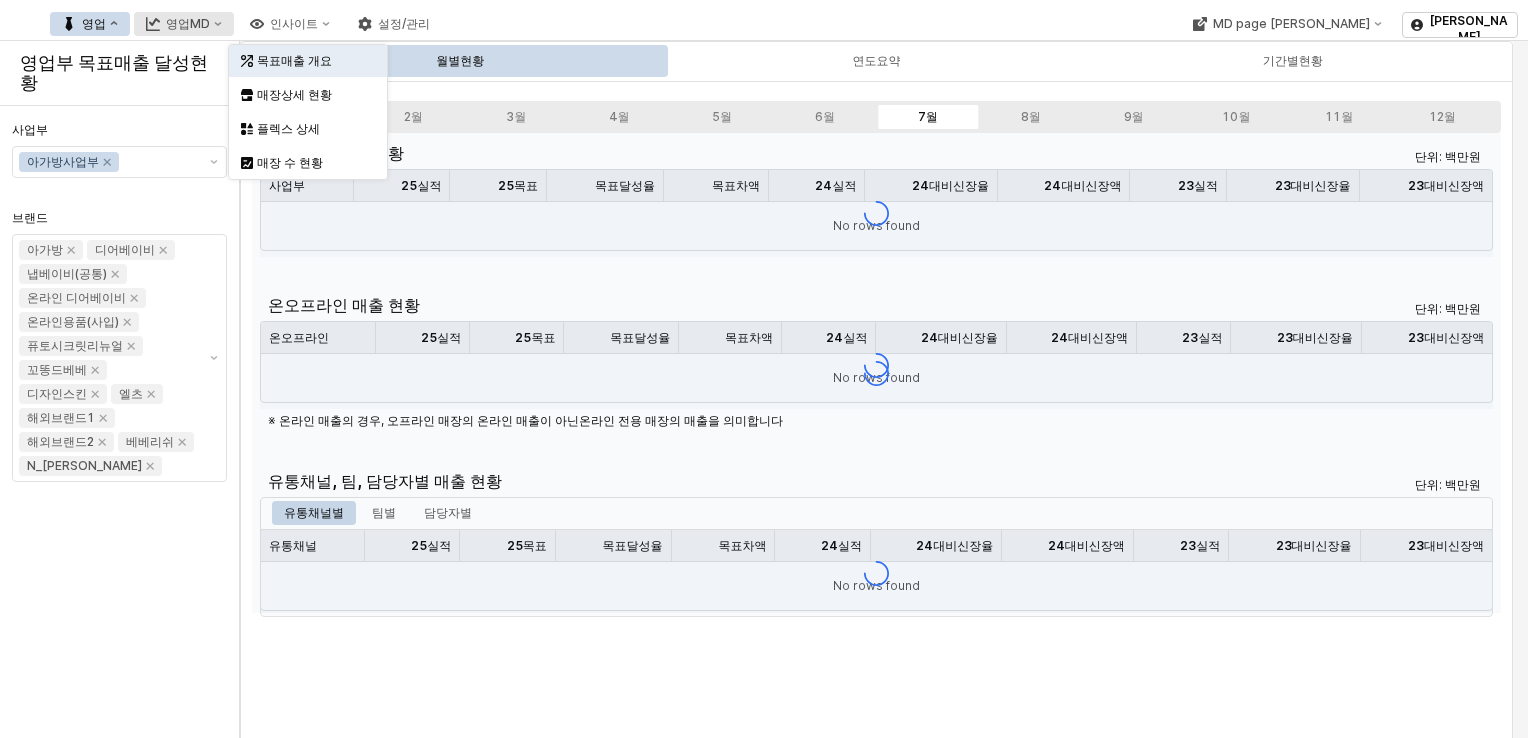 click on "영업MD" at bounding box center [184, 24] 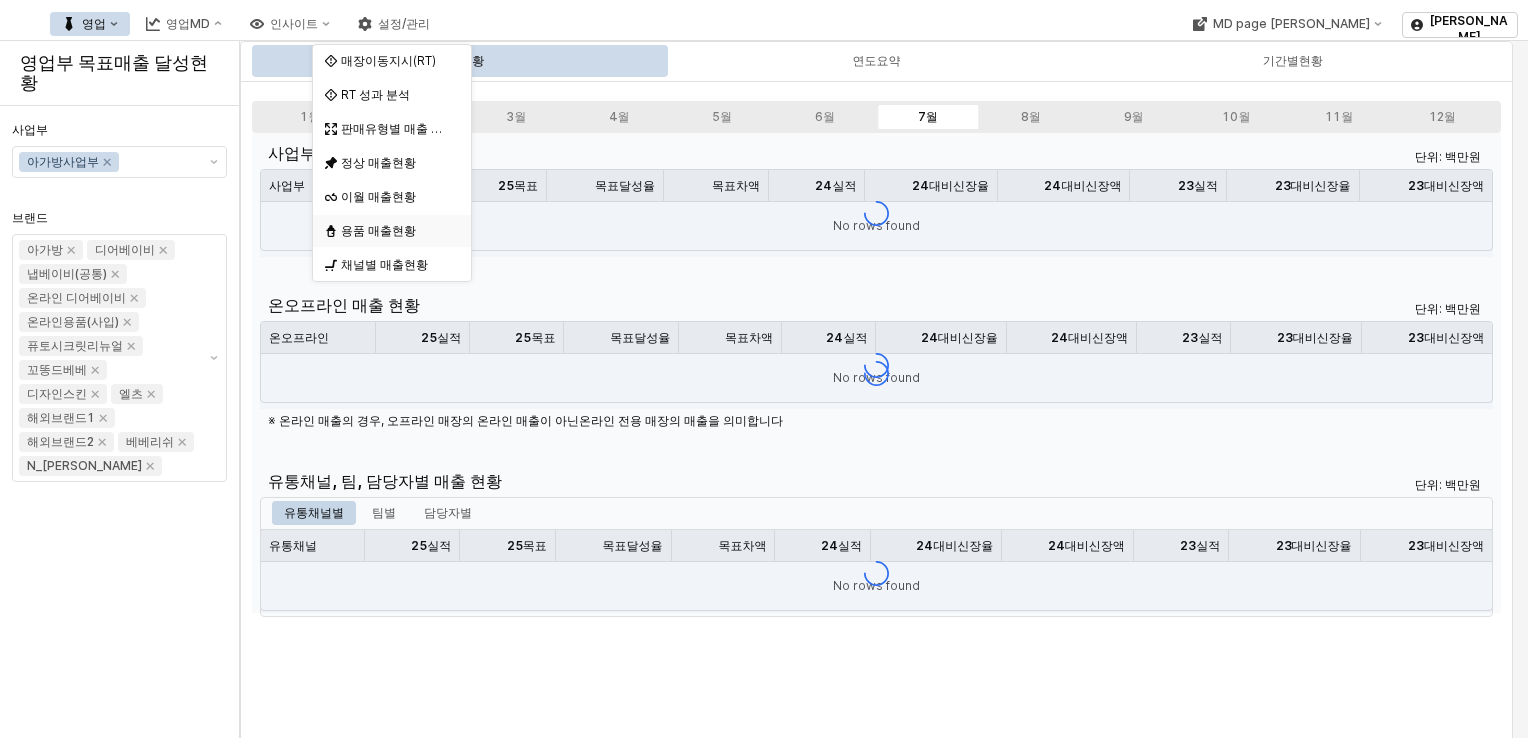 click on "용품 매출현황" at bounding box center [394, 231] 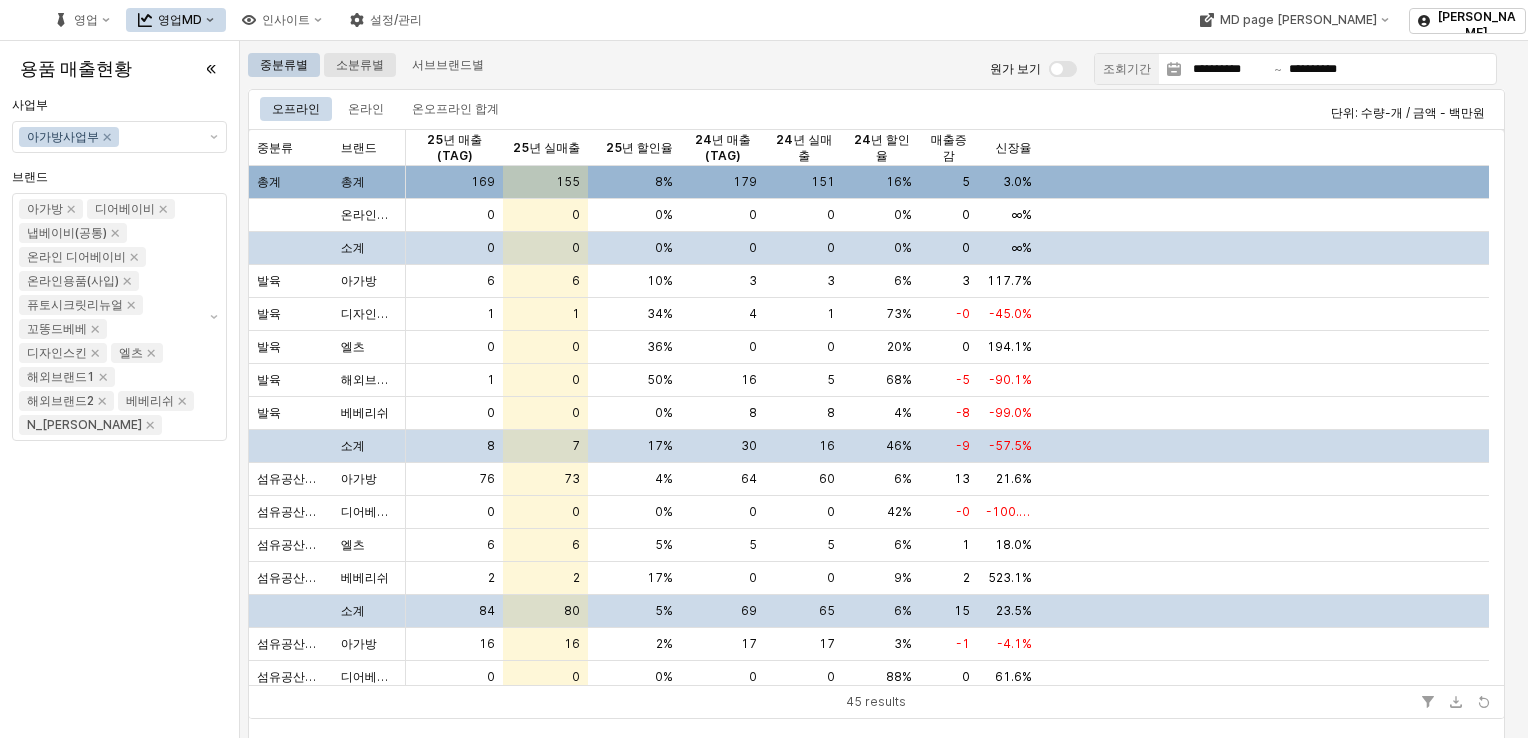 click on "소분류별" at bounding box center (360, 65) 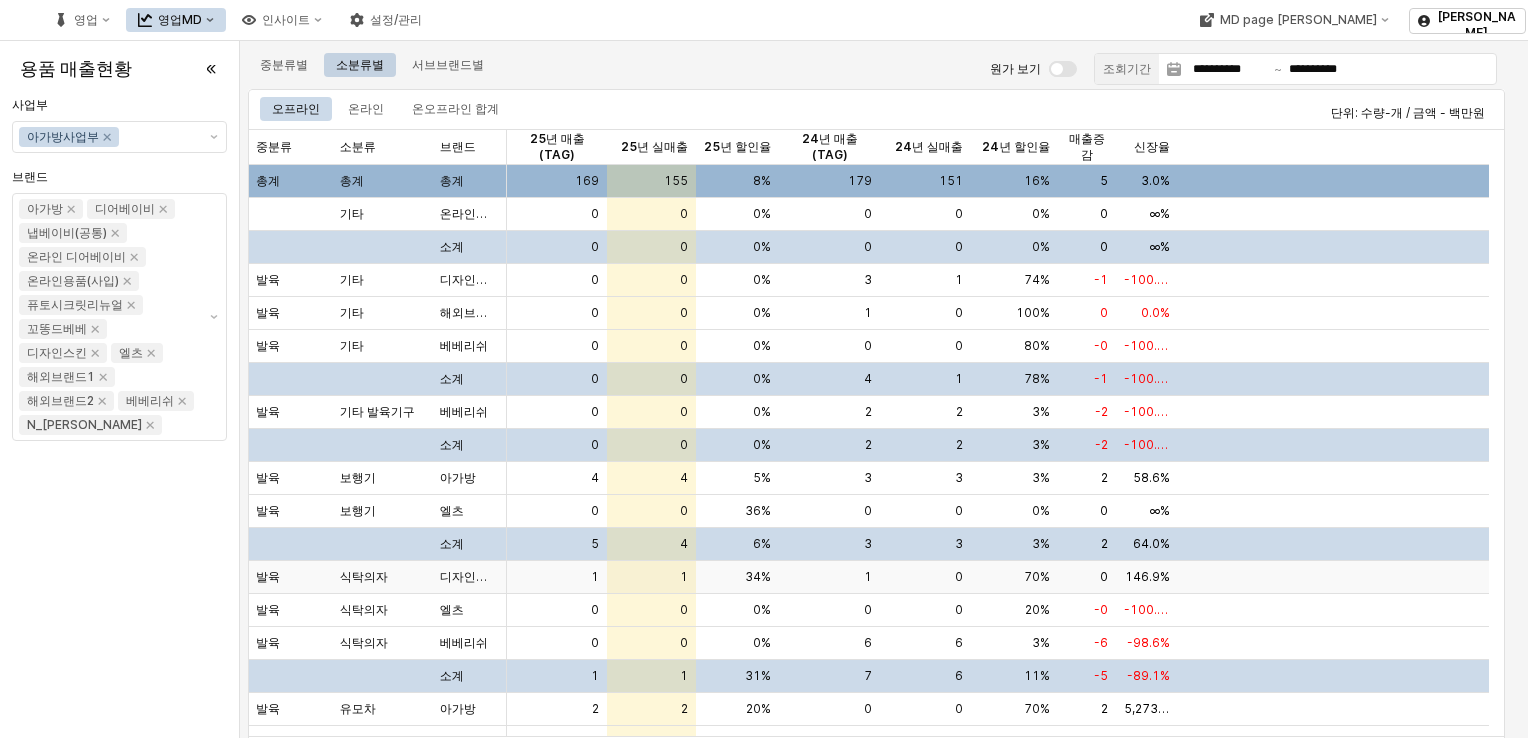 scroll, scrollTop: 300, scrollLeft: 0, axis: vertical 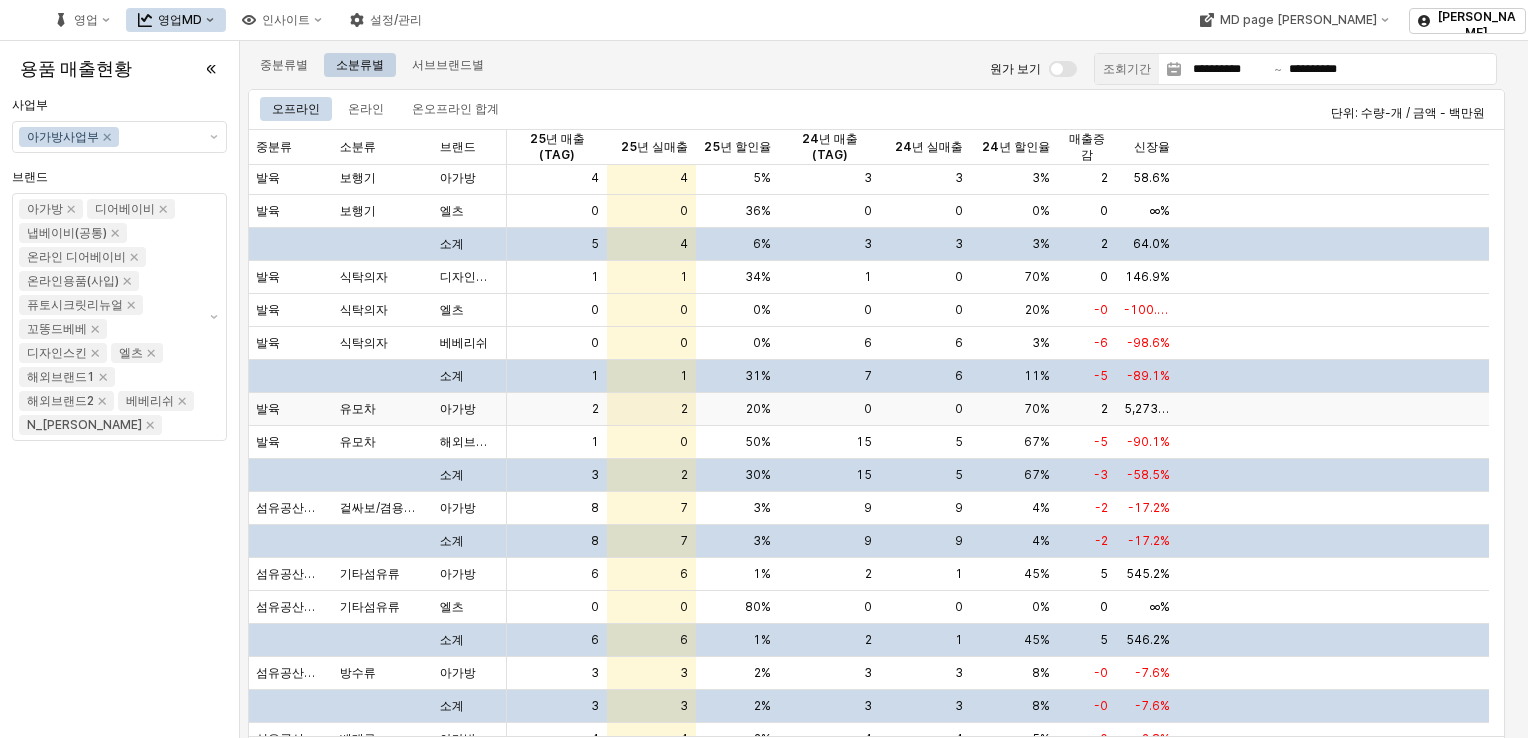 click on "아가방" at bounding box center (458, 409) 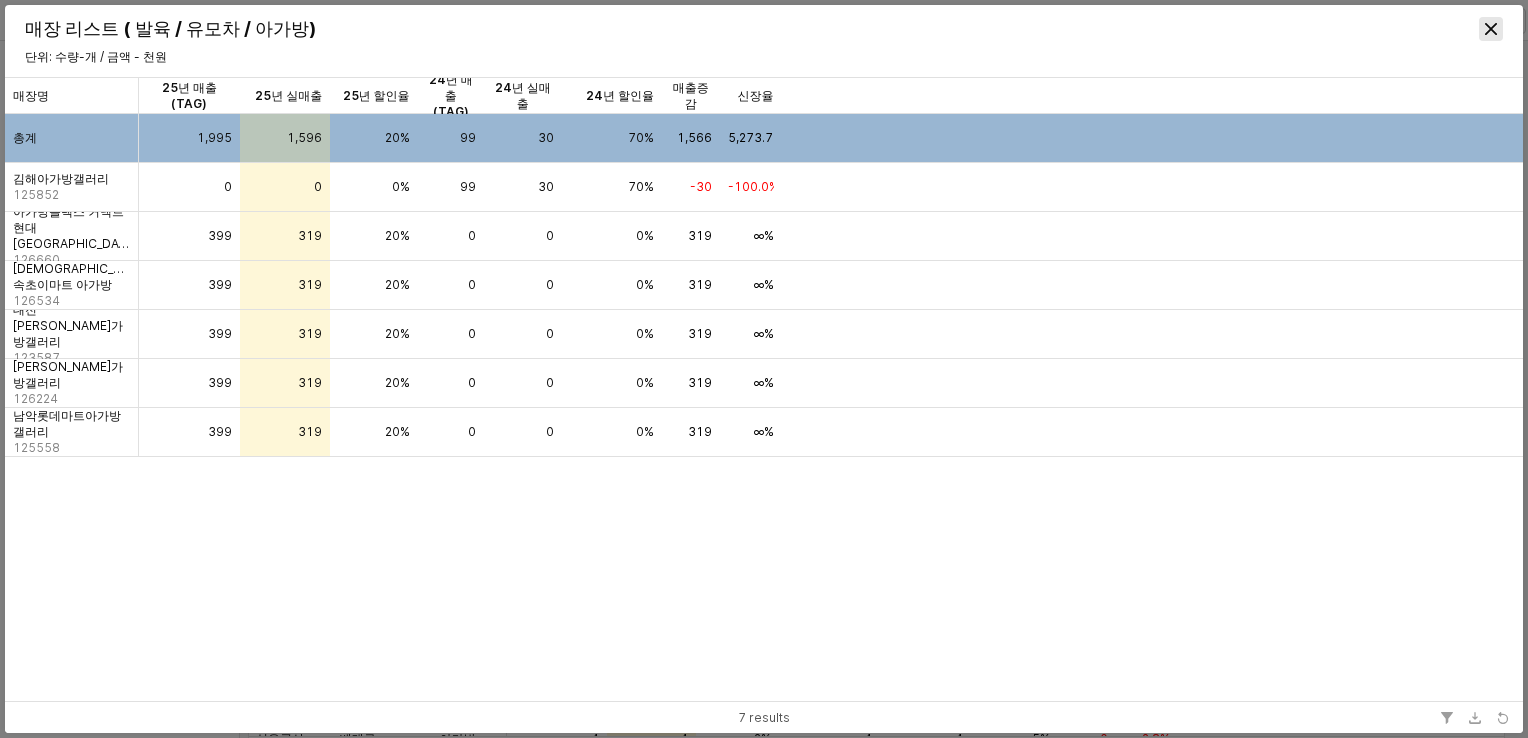 click 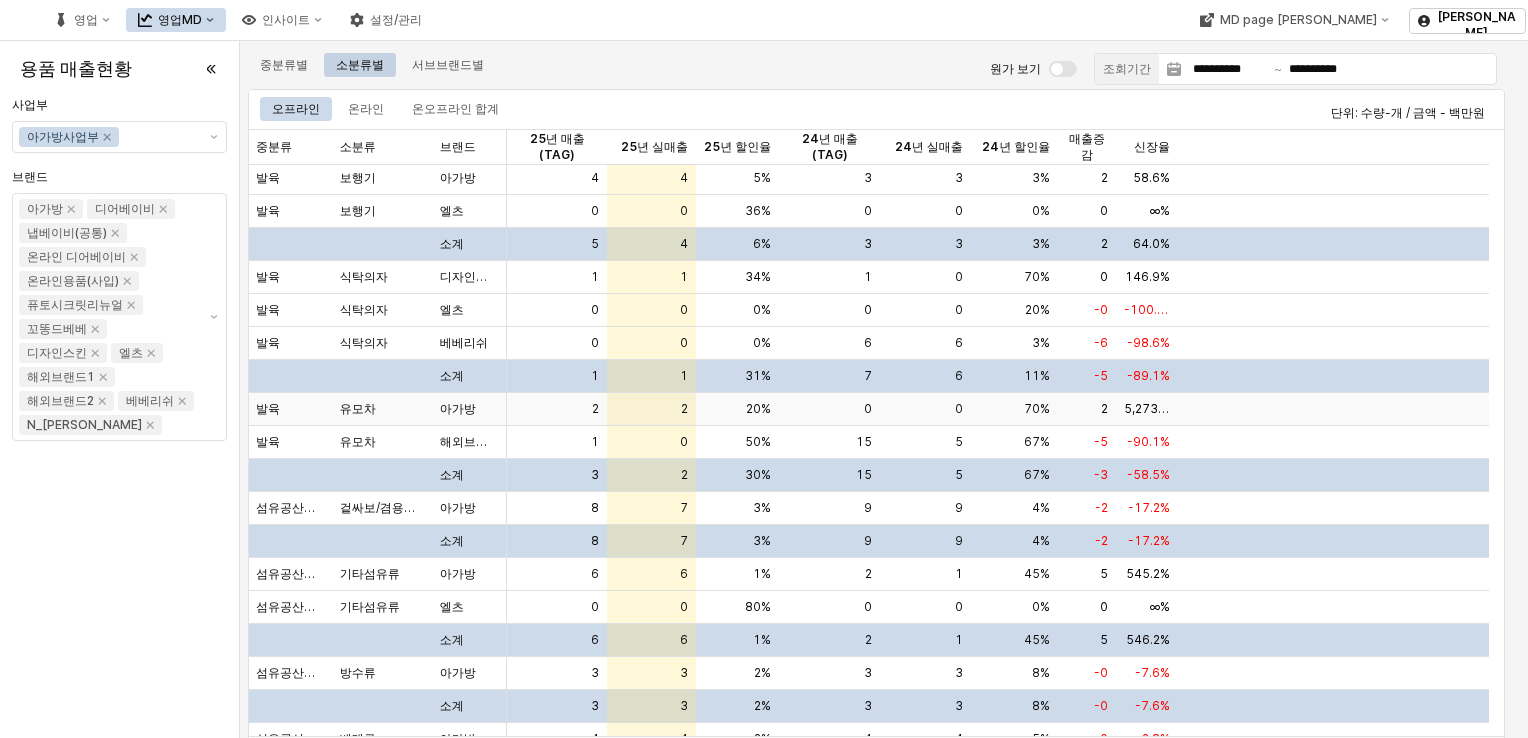 click on "아가방" at bounding box center [458, 409] 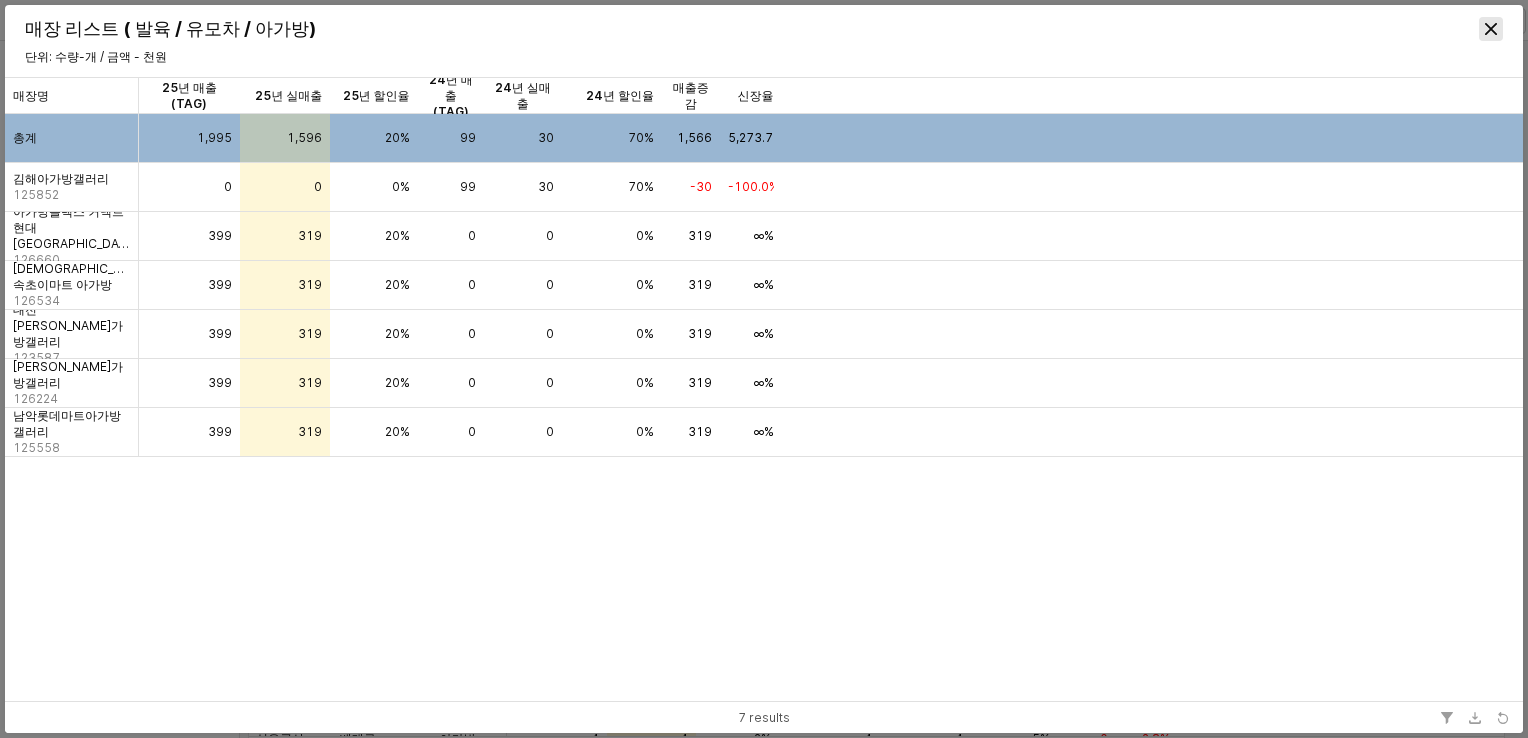 click at bounding box center [1491, 29] 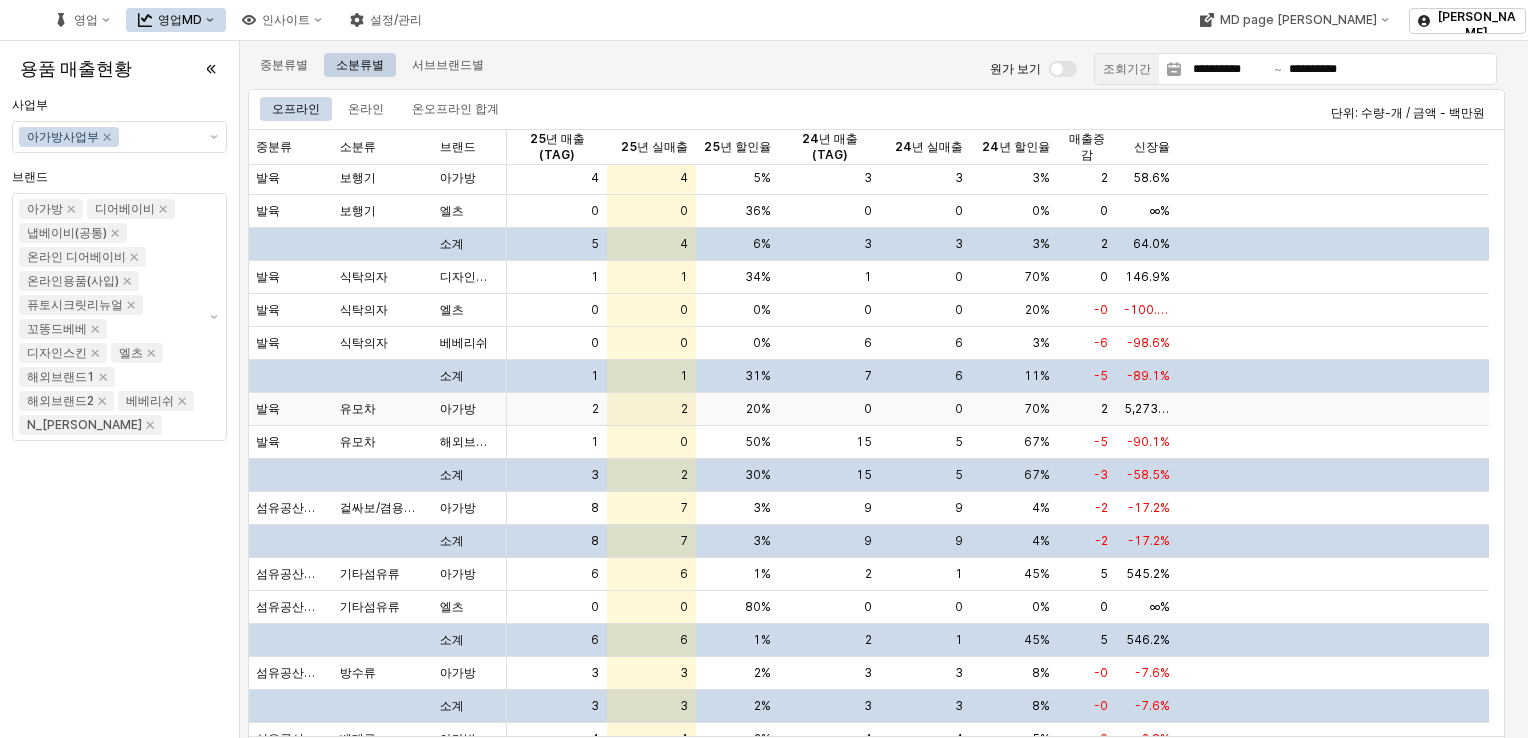 click on "유모차" at bounding box center [358, 409] 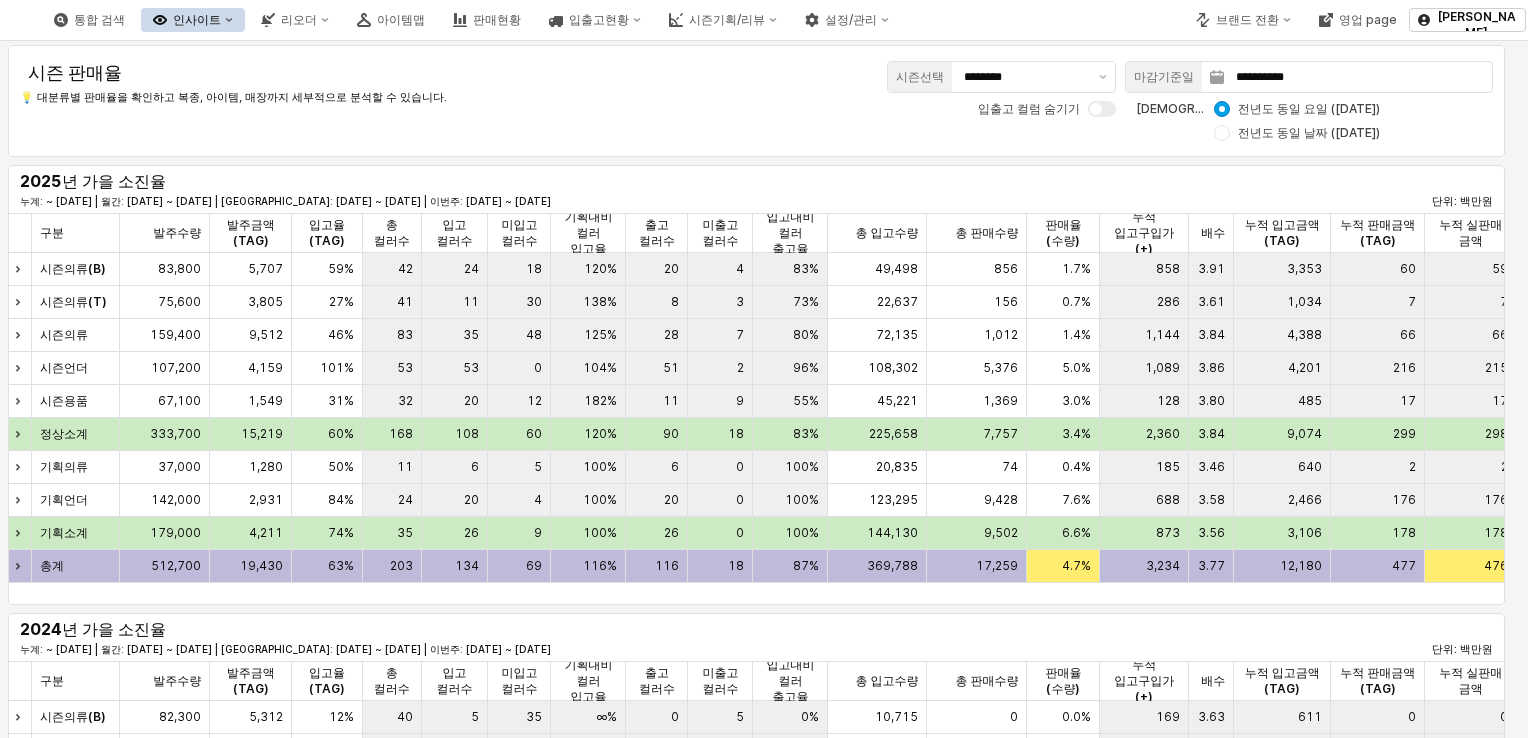 scroll, scrollTop: 0, scrollLeft: 0, axis: both 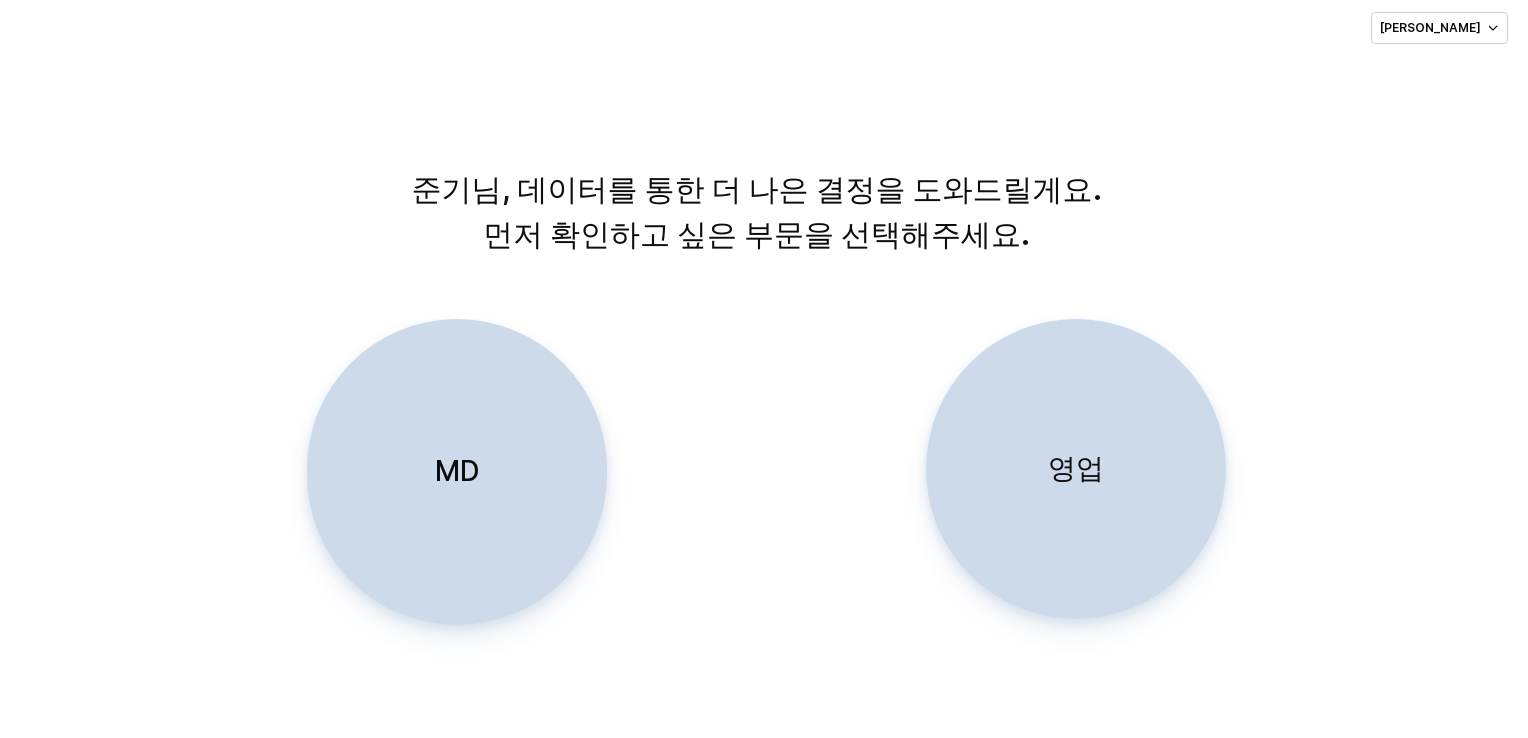 click on "영업" at bounding box center (1076, 468) 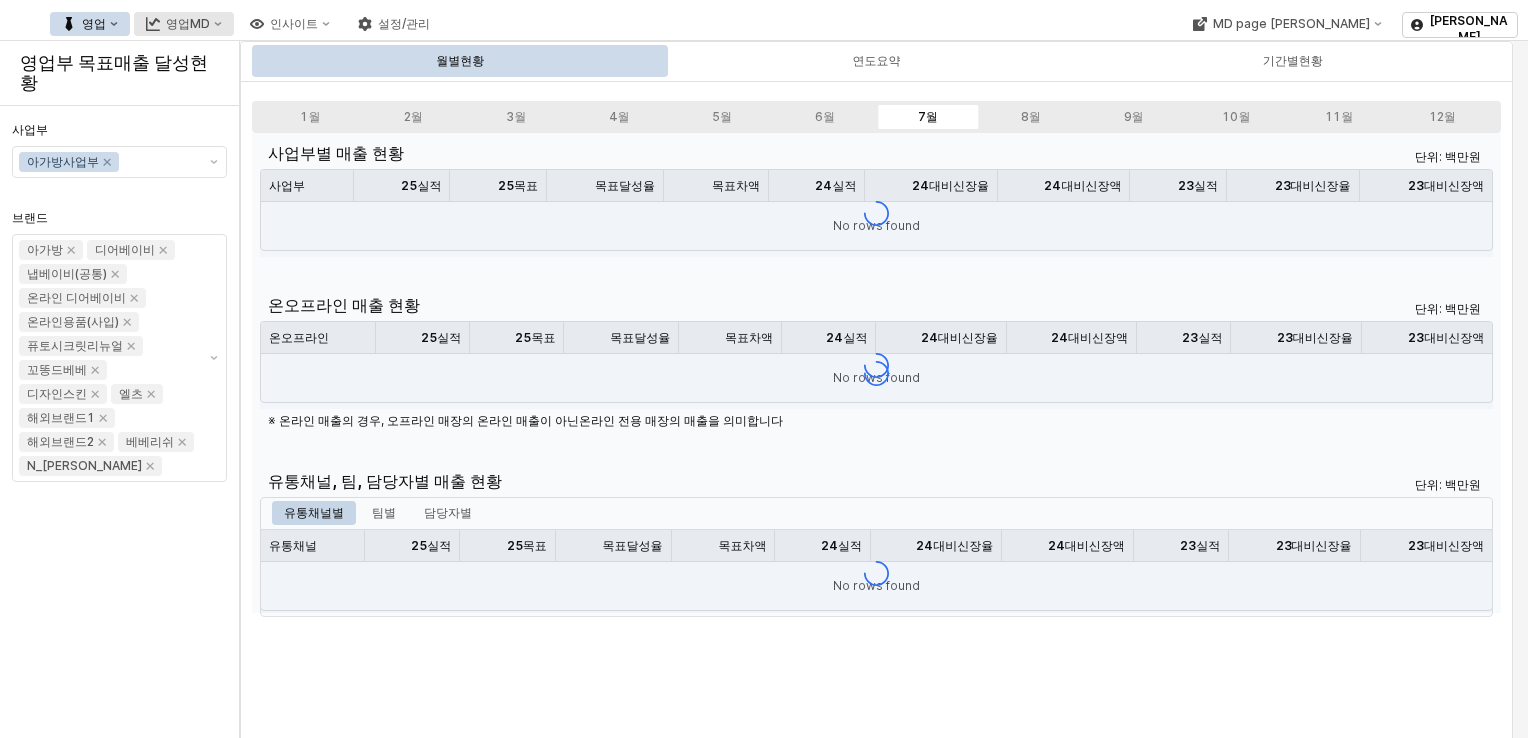 click on "영업MD" at bounding box center (184, 24) 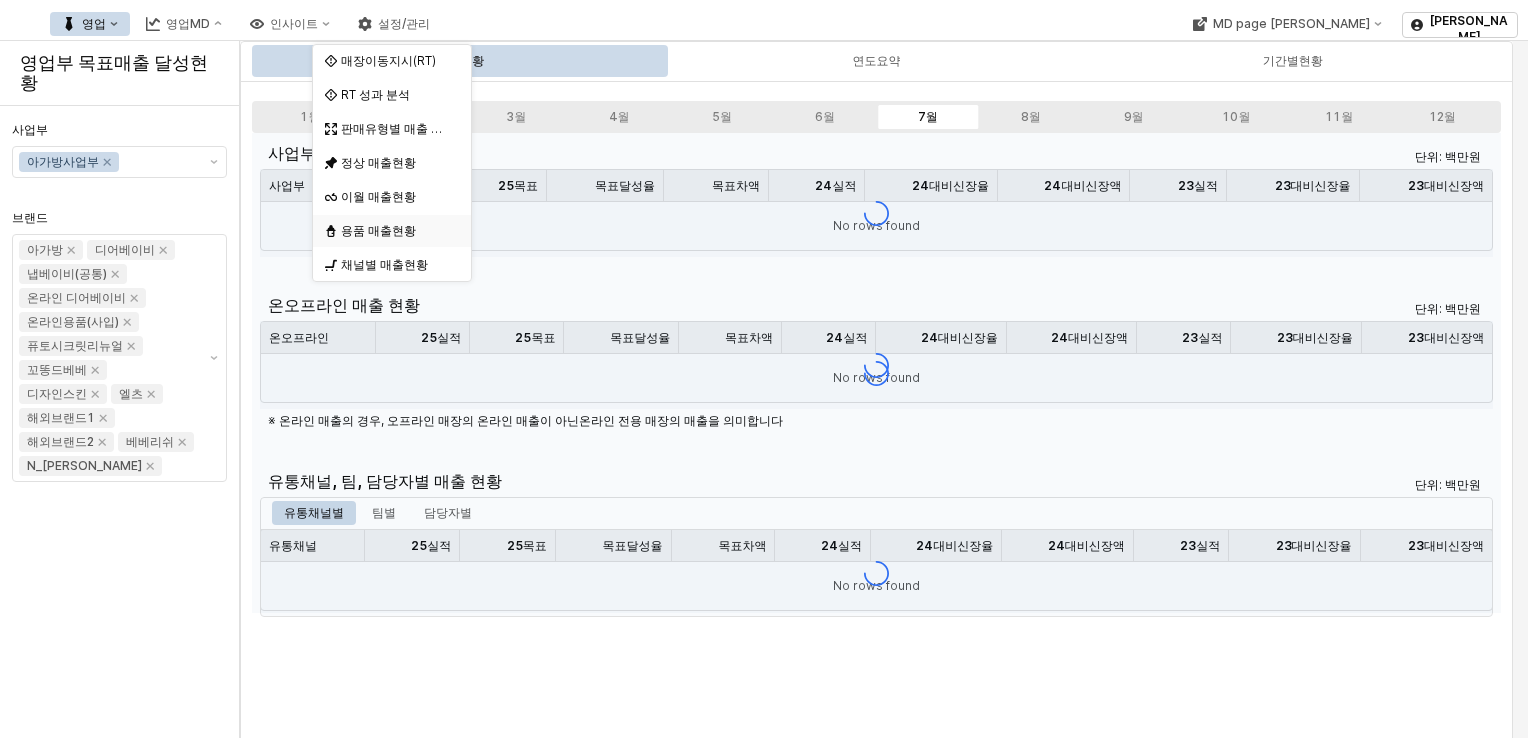 click on "용품 매출현황" at bounding box center (394, 231) 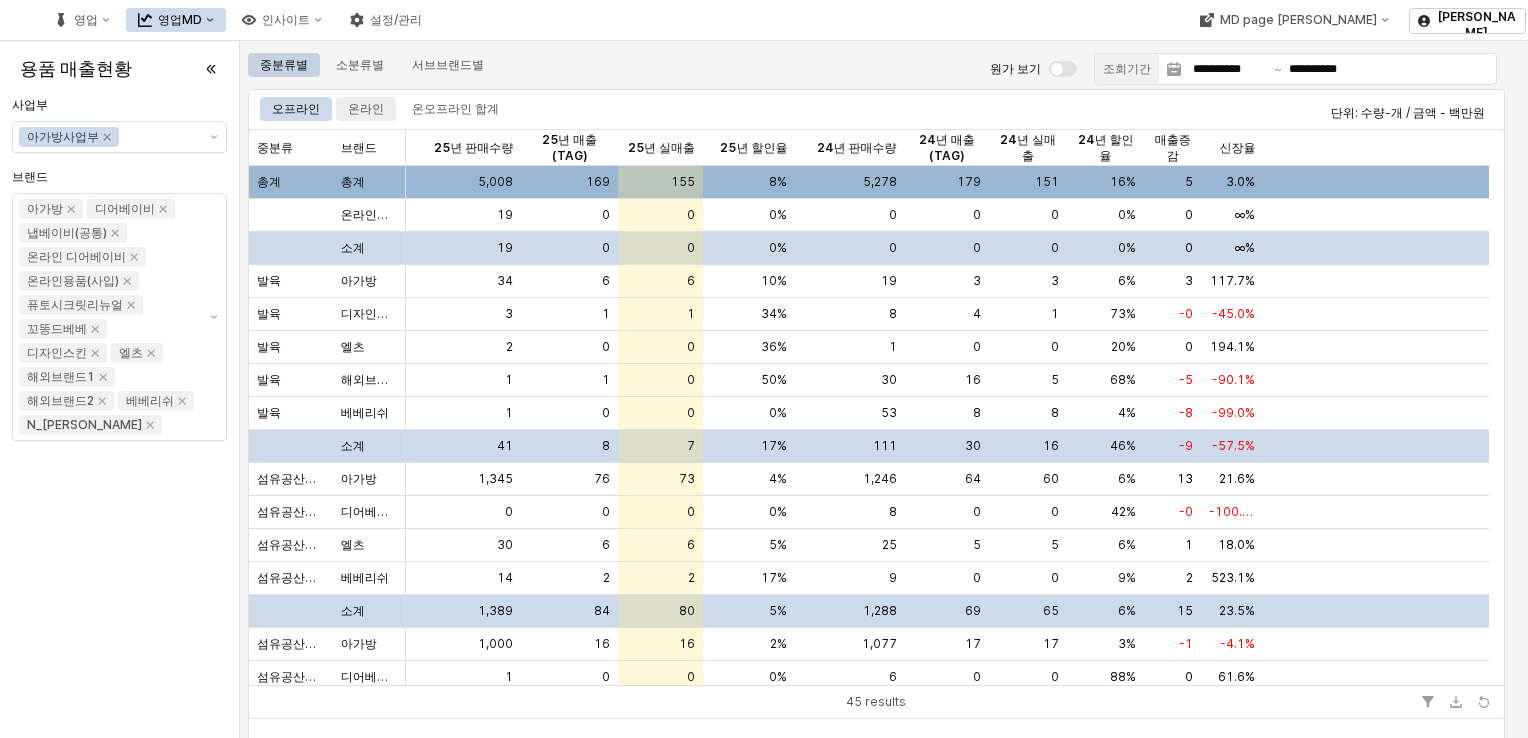 click on "온라인" at bounding box center (366, 109) 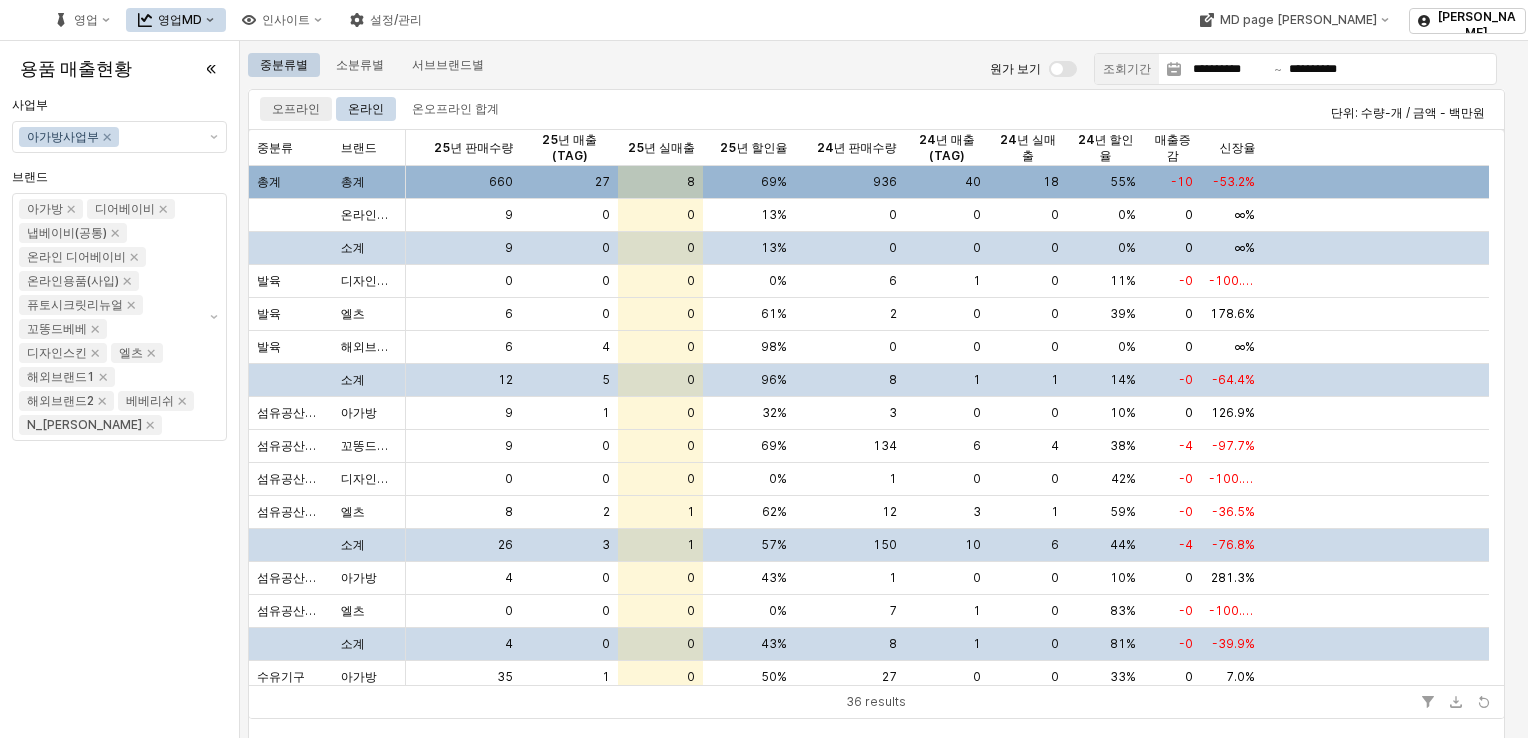 click on "오프라인" at bounding box center [296, 109] 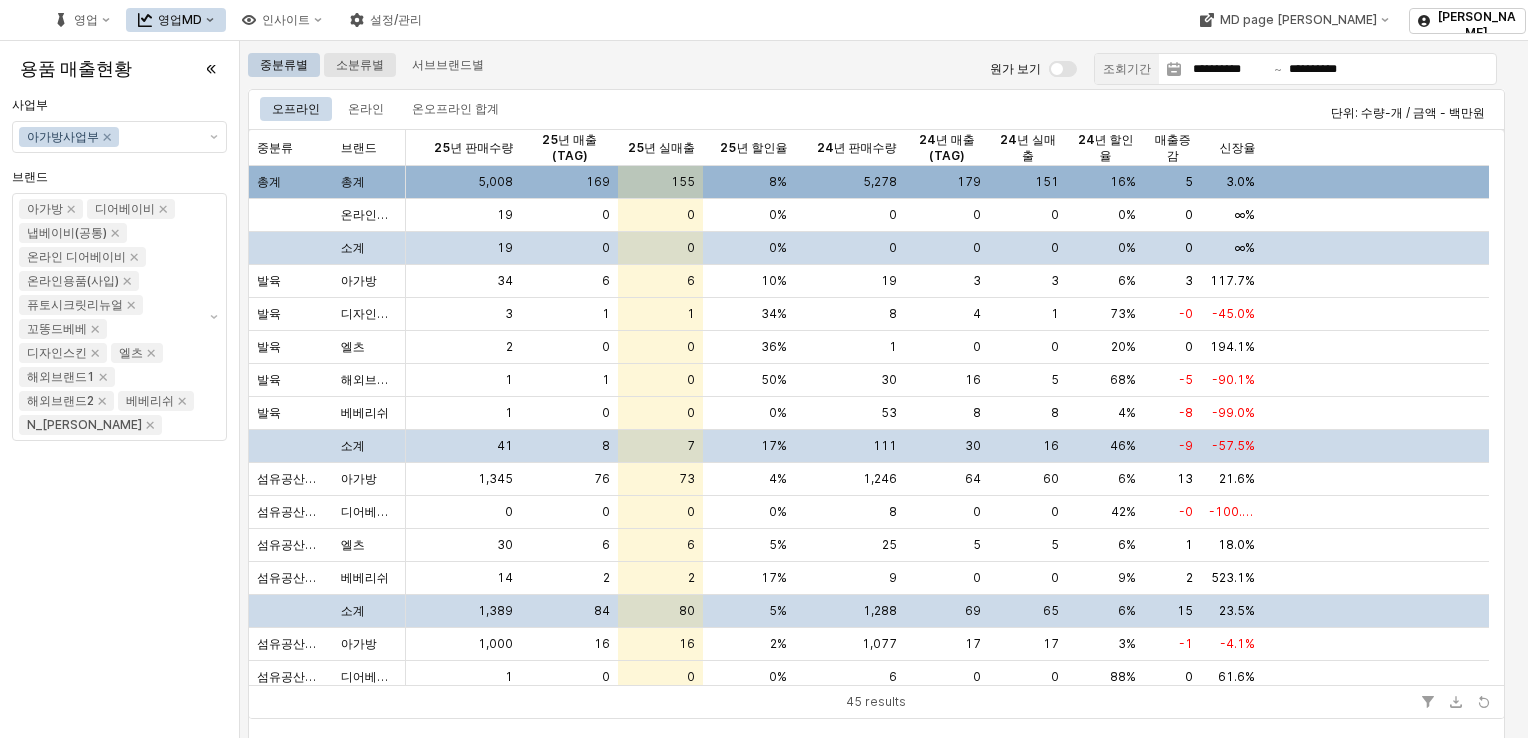 click on "소분류별" at bounding box center (360, 65) 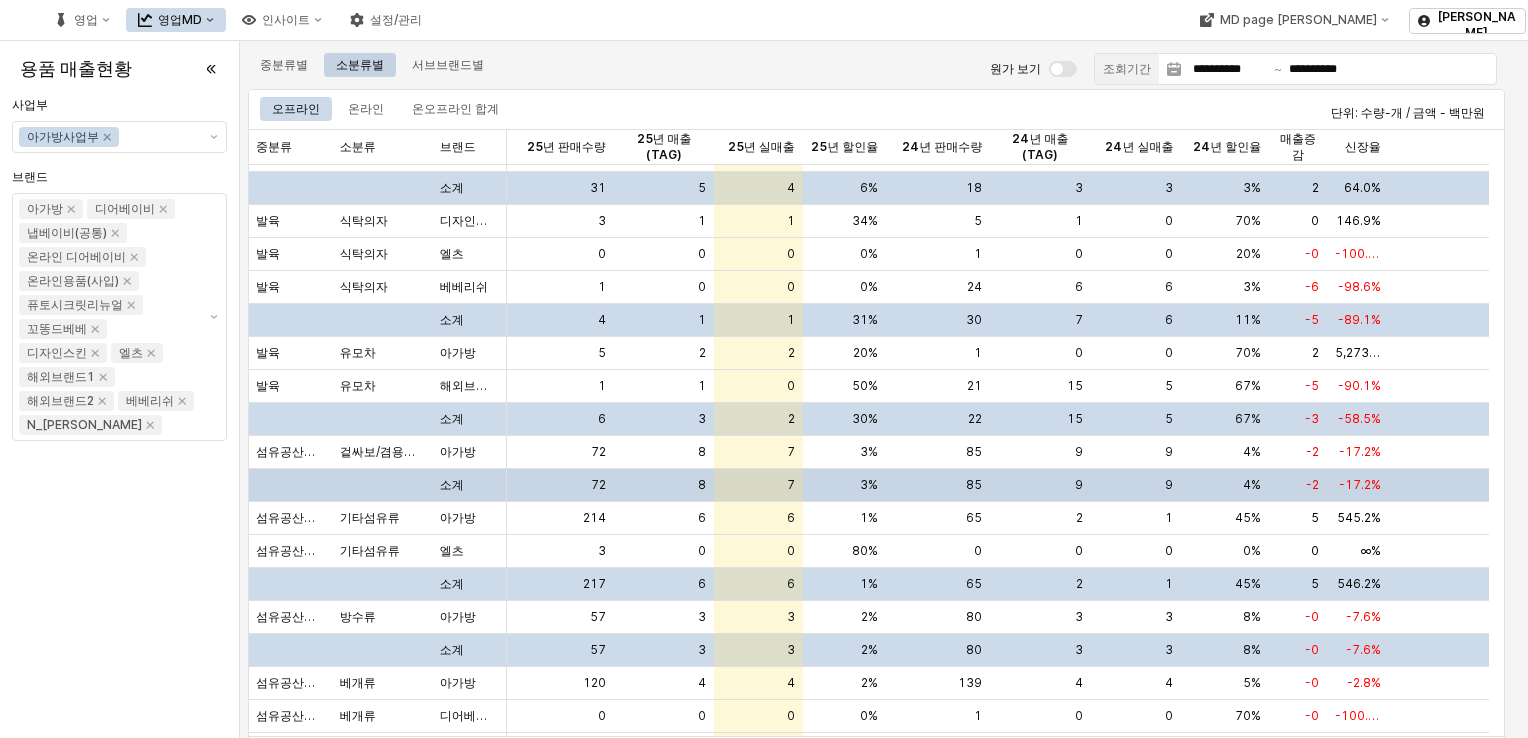 scroll, scrollTop: 600, scrollLeft: 0, axis: vertical 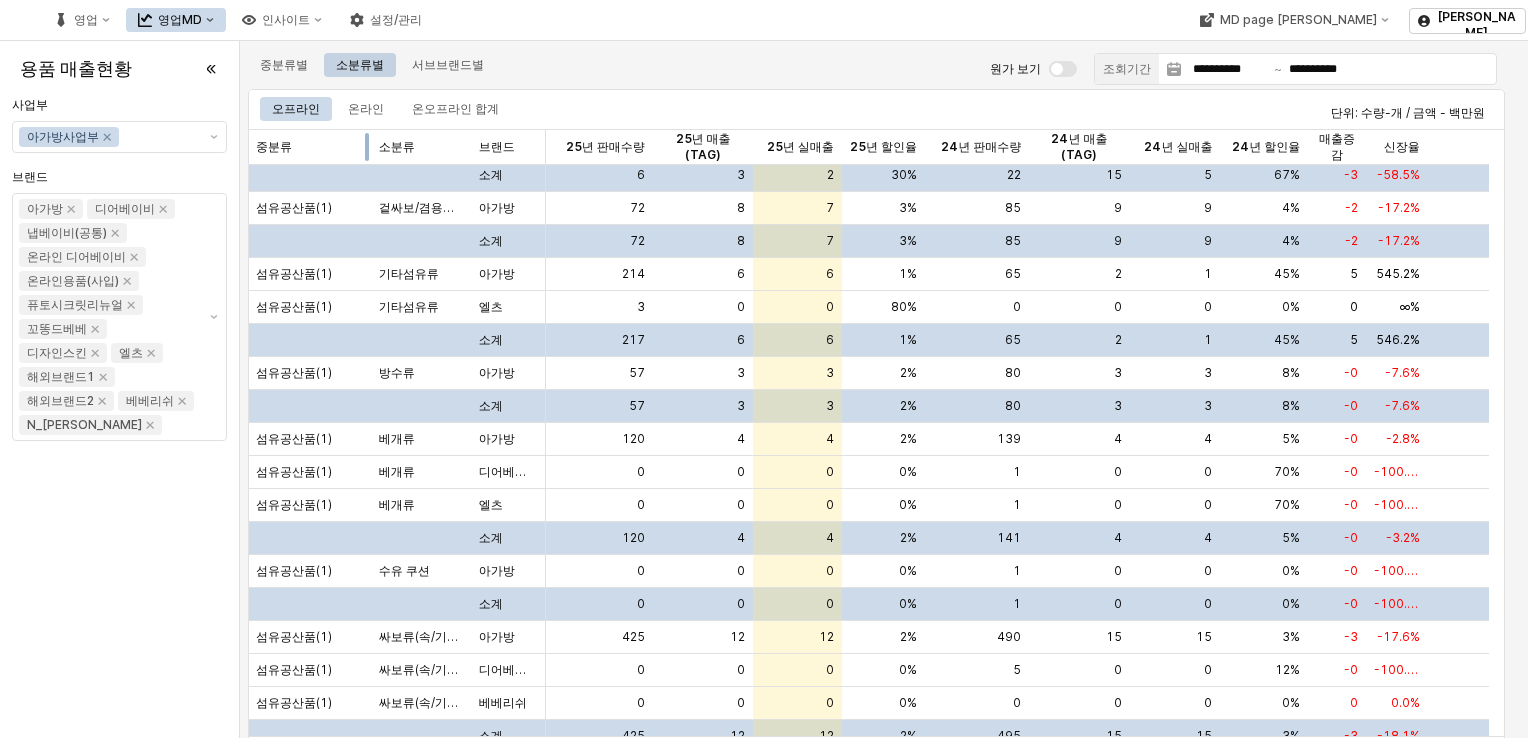 drag, startPoint x: 332, startPoint y: 151, endPoint x: 371, endPoint y: 159, distance: 39.812057 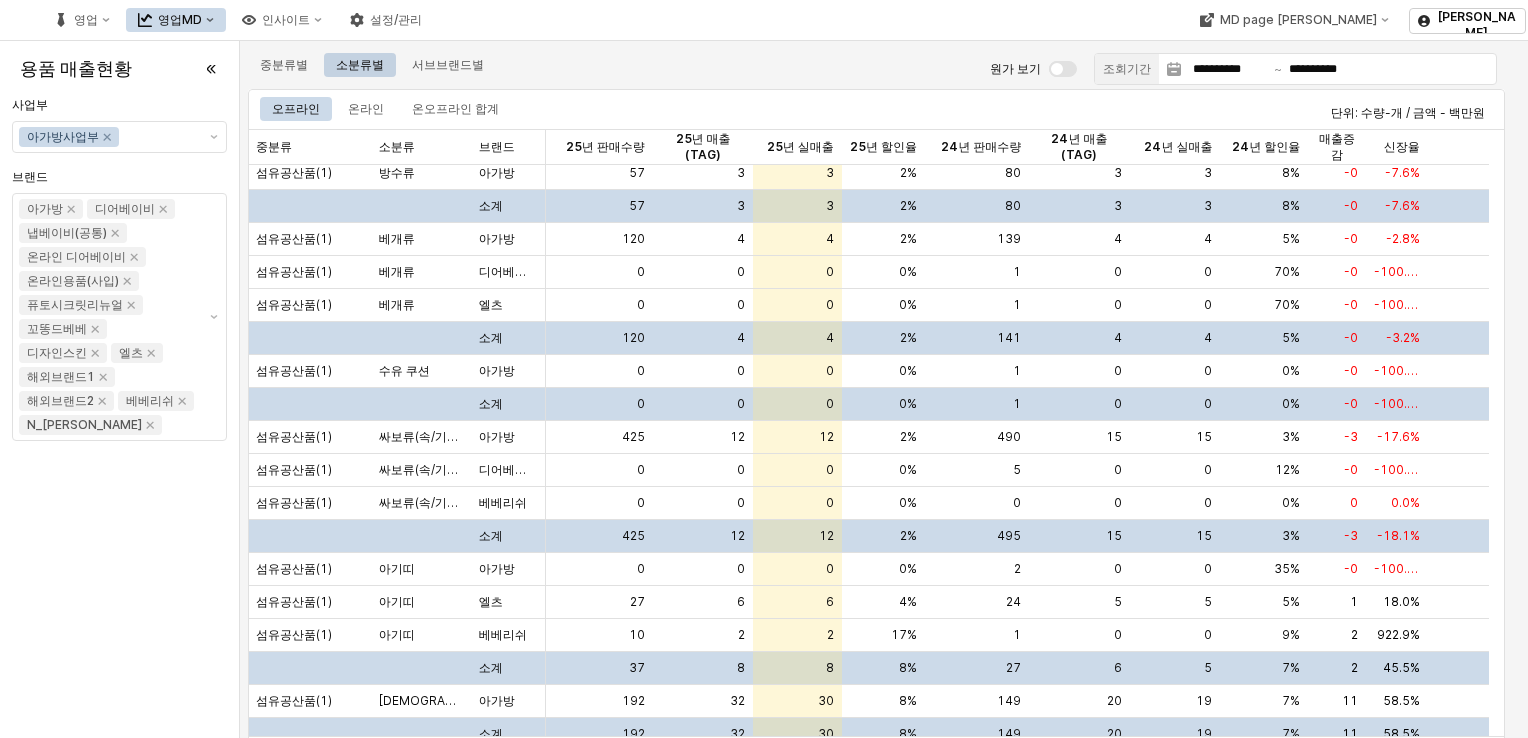 scroll, scrollTop: 1200, scrollLeft: 0, axis: vertical 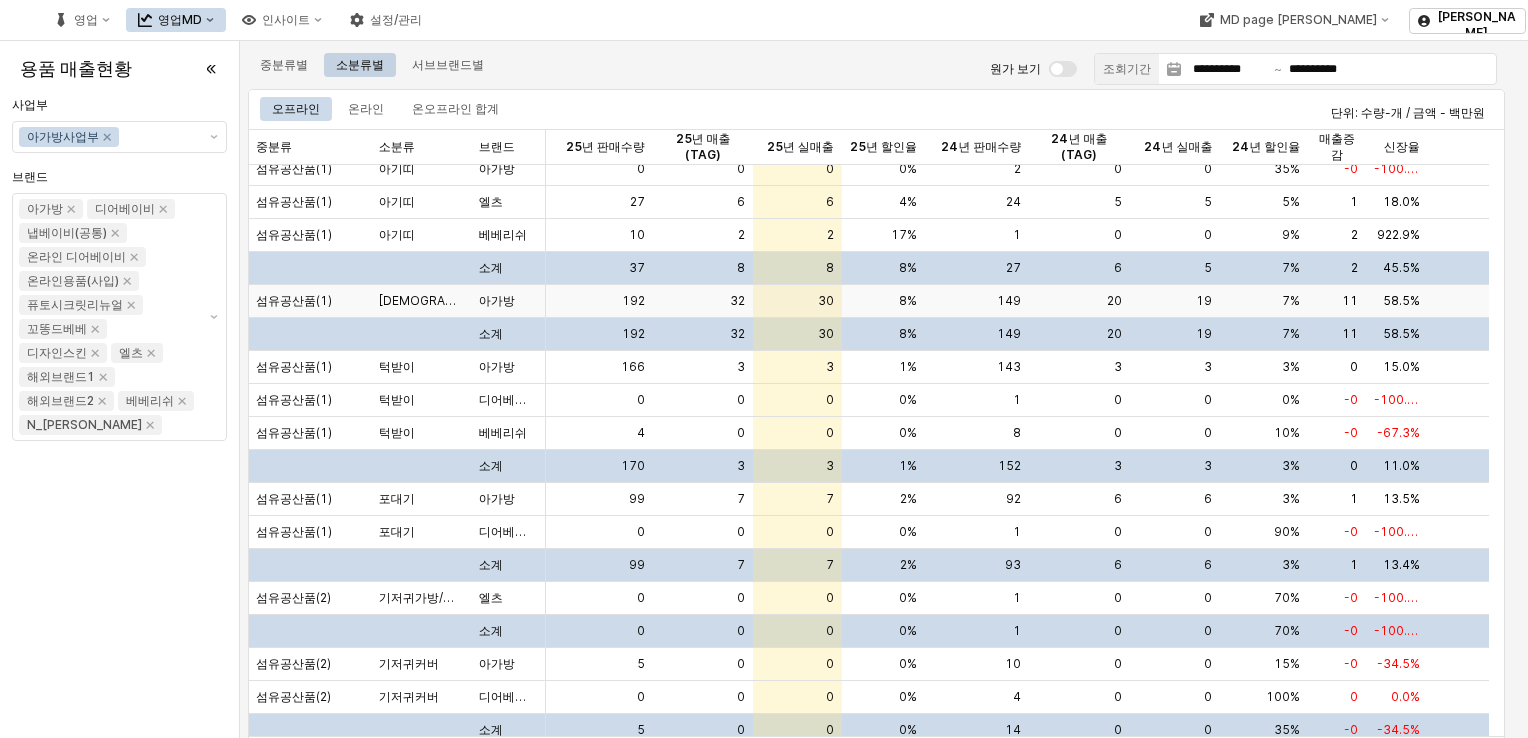 click on "[DEMOGRAPHIC_DATA]" at bounding box center [421, 301] 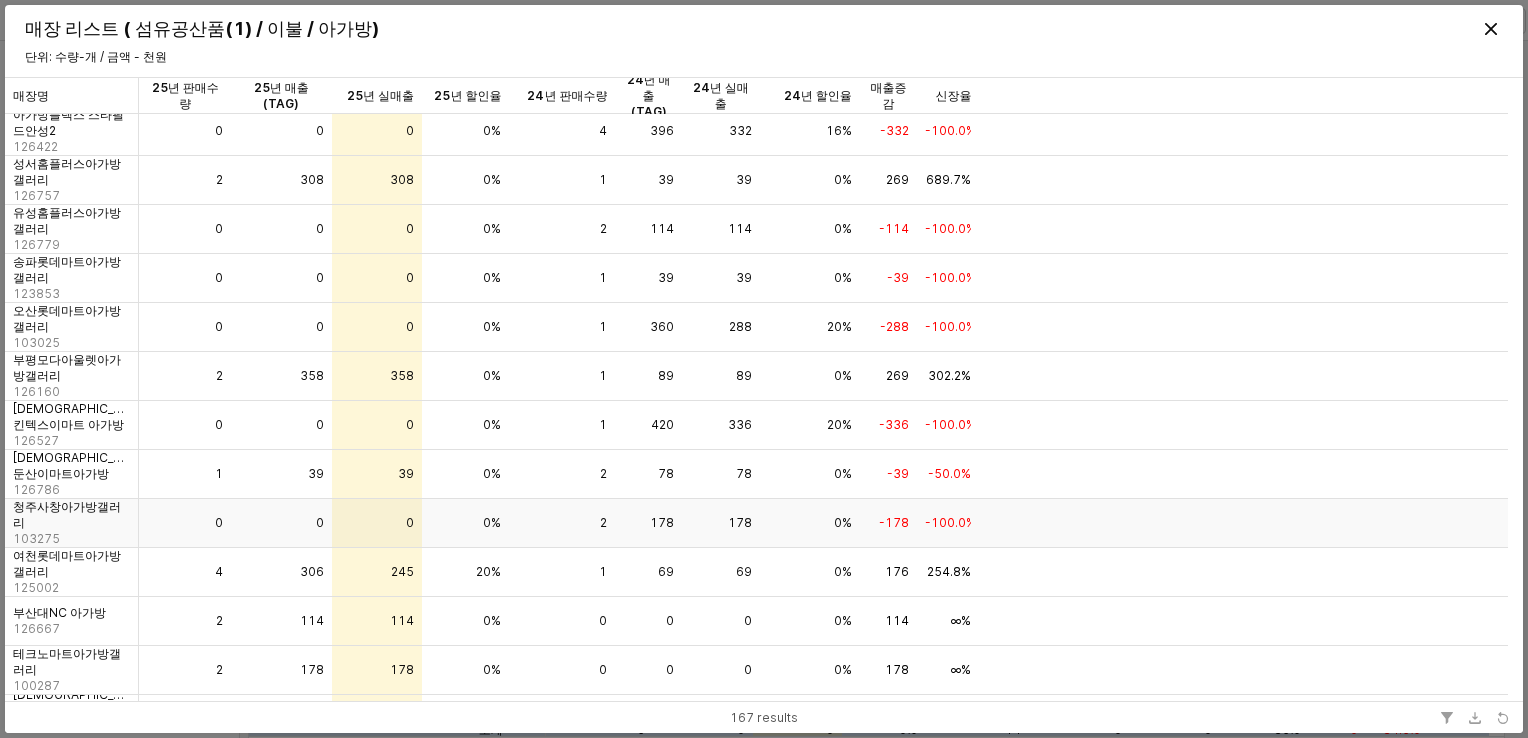 scroll, scrollTop: 3400, scrollLeft: 0, axis: vertical 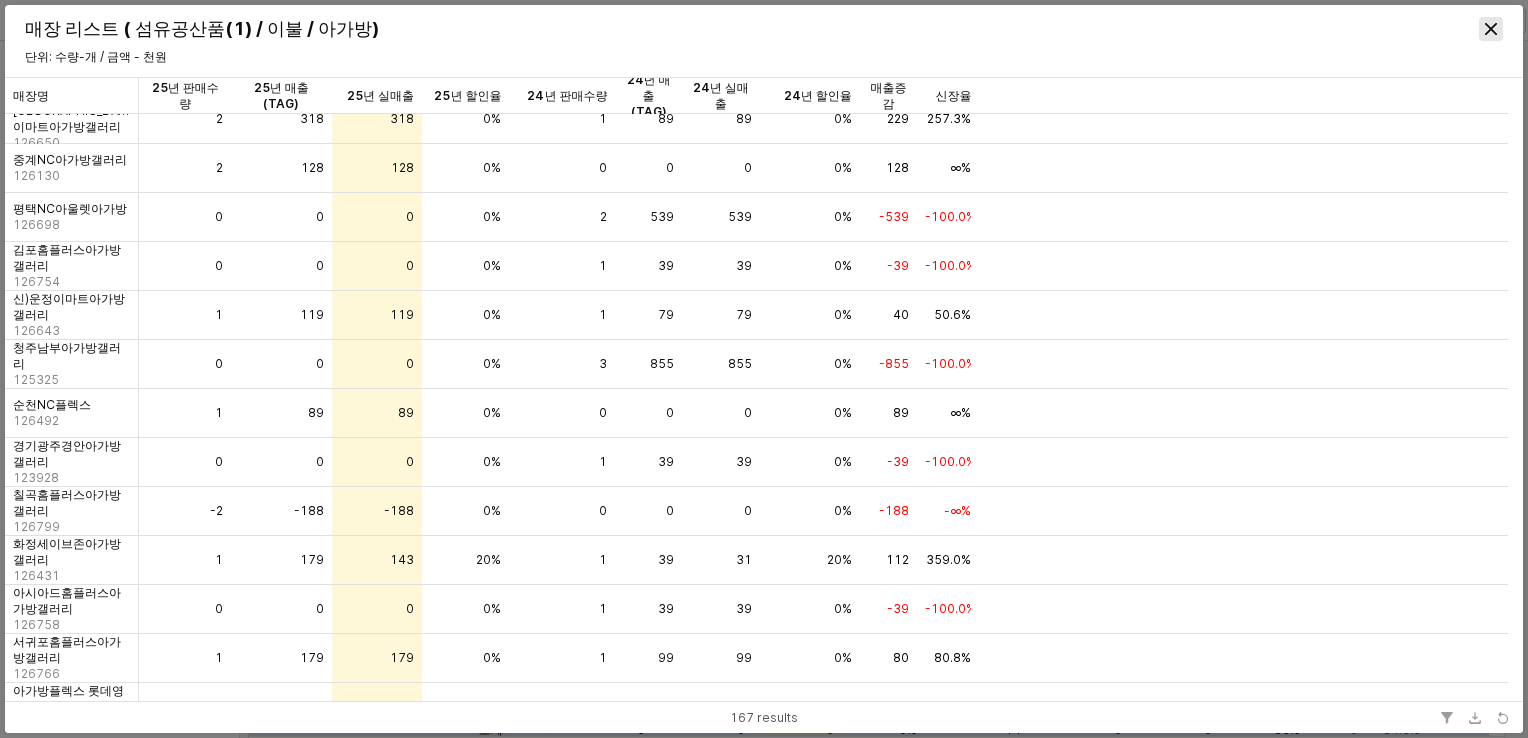 click 